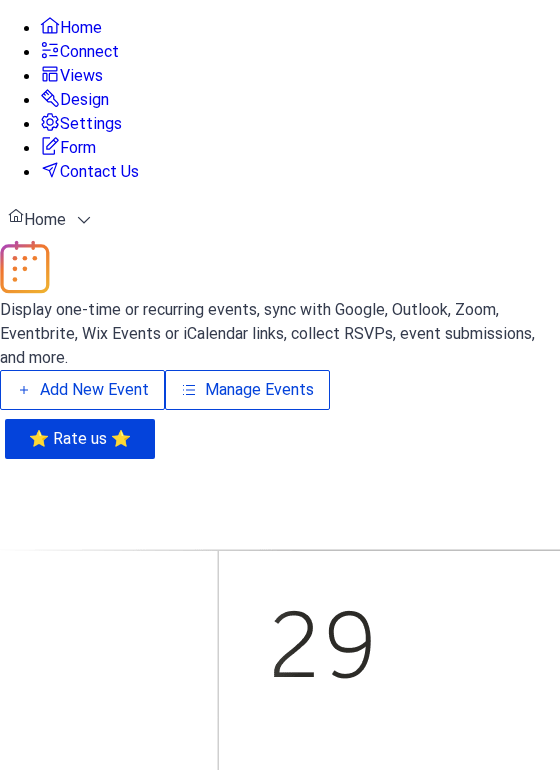 scroll, scrollTop: 0, scrollLeft: 0, axis: both 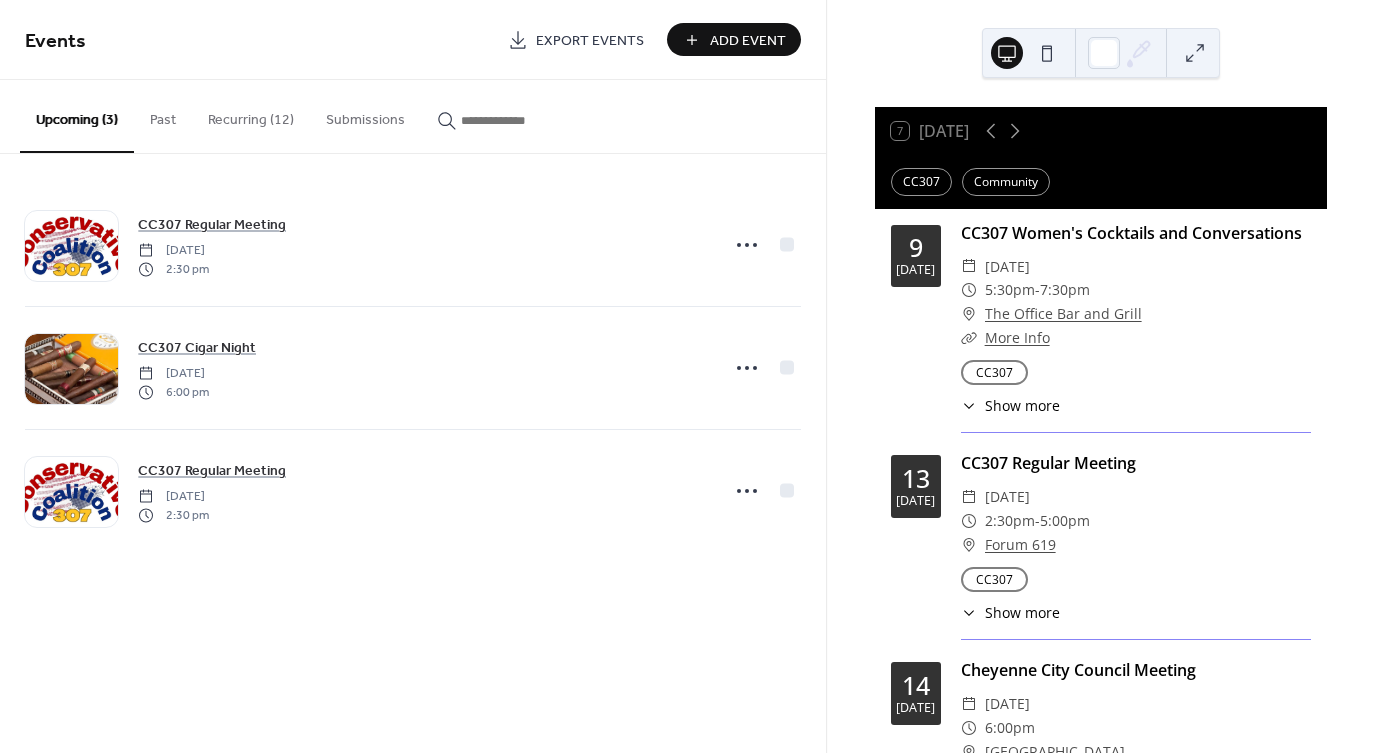 click on "Recurring  (12)" at bounding box center [251, 115] 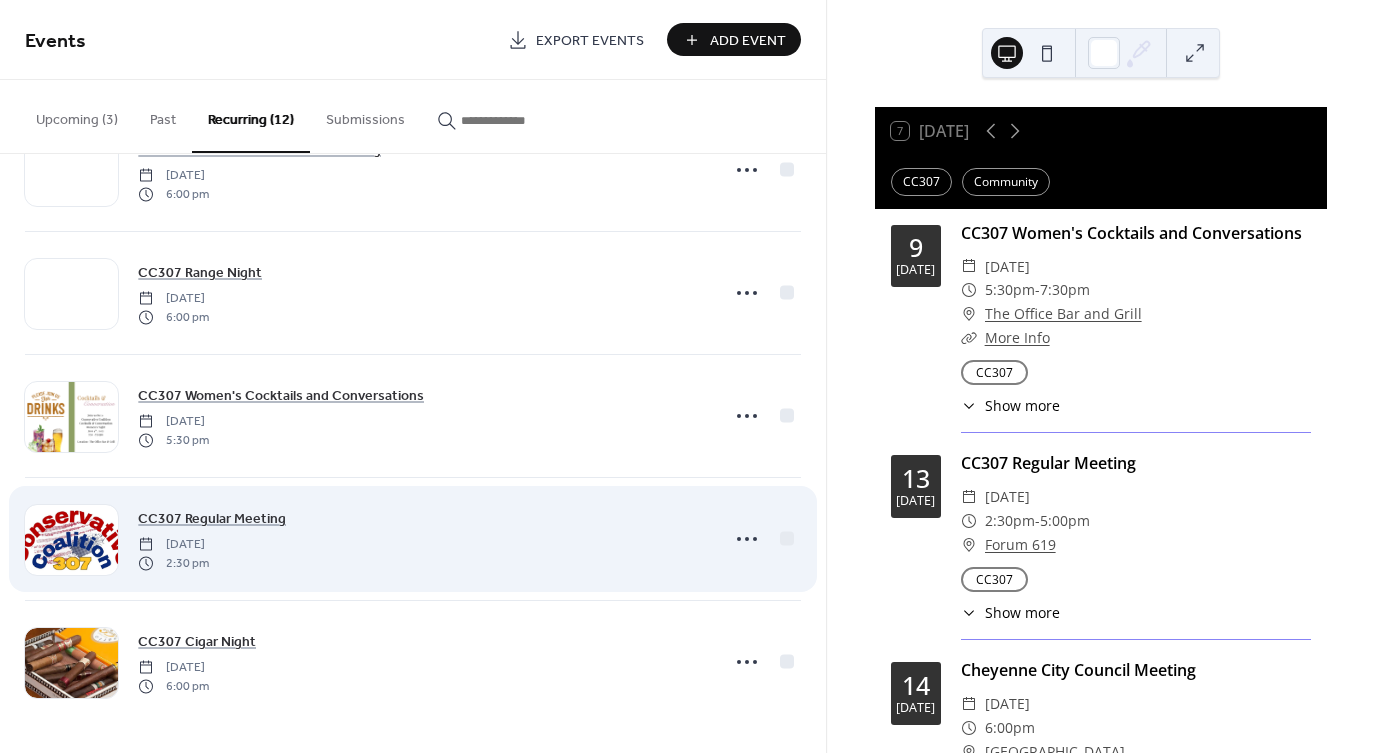 scroll, scrollTop: 936, scrollLeft: 0, axis: vertical 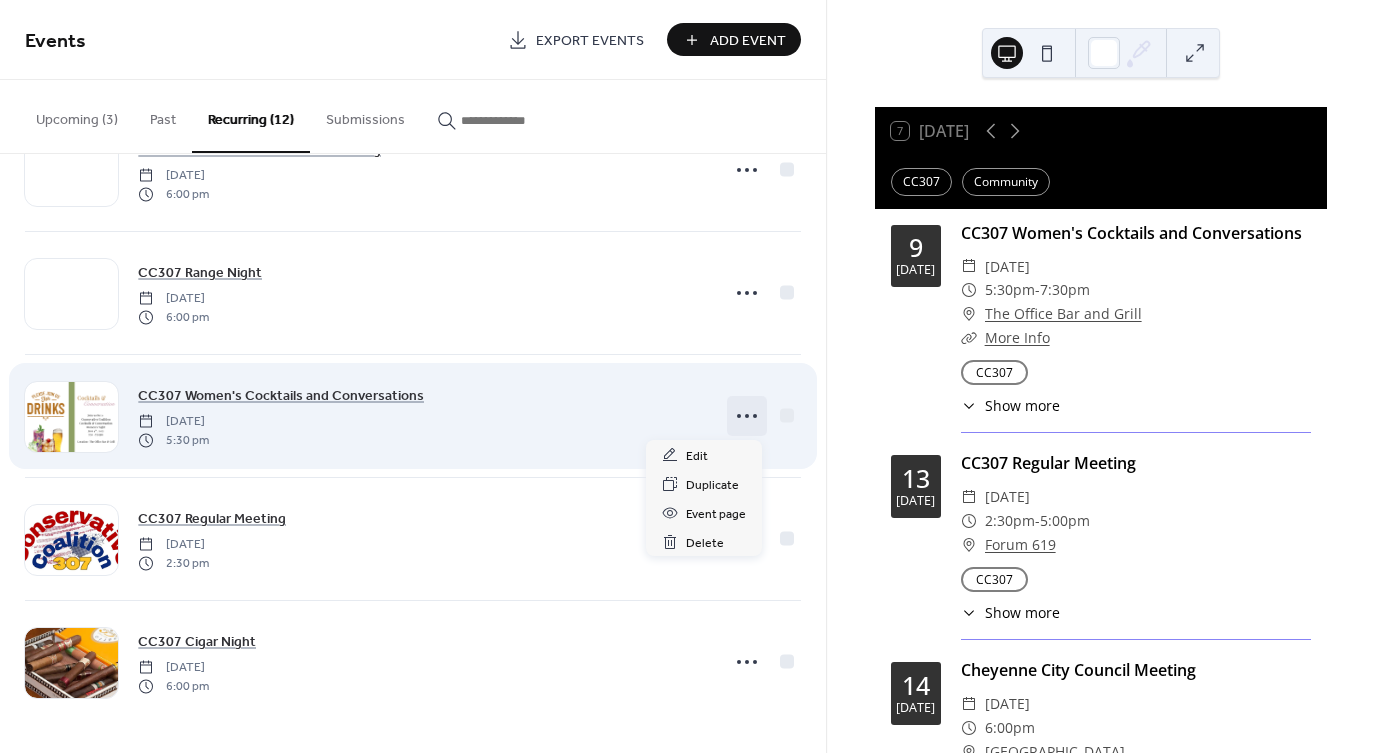 click 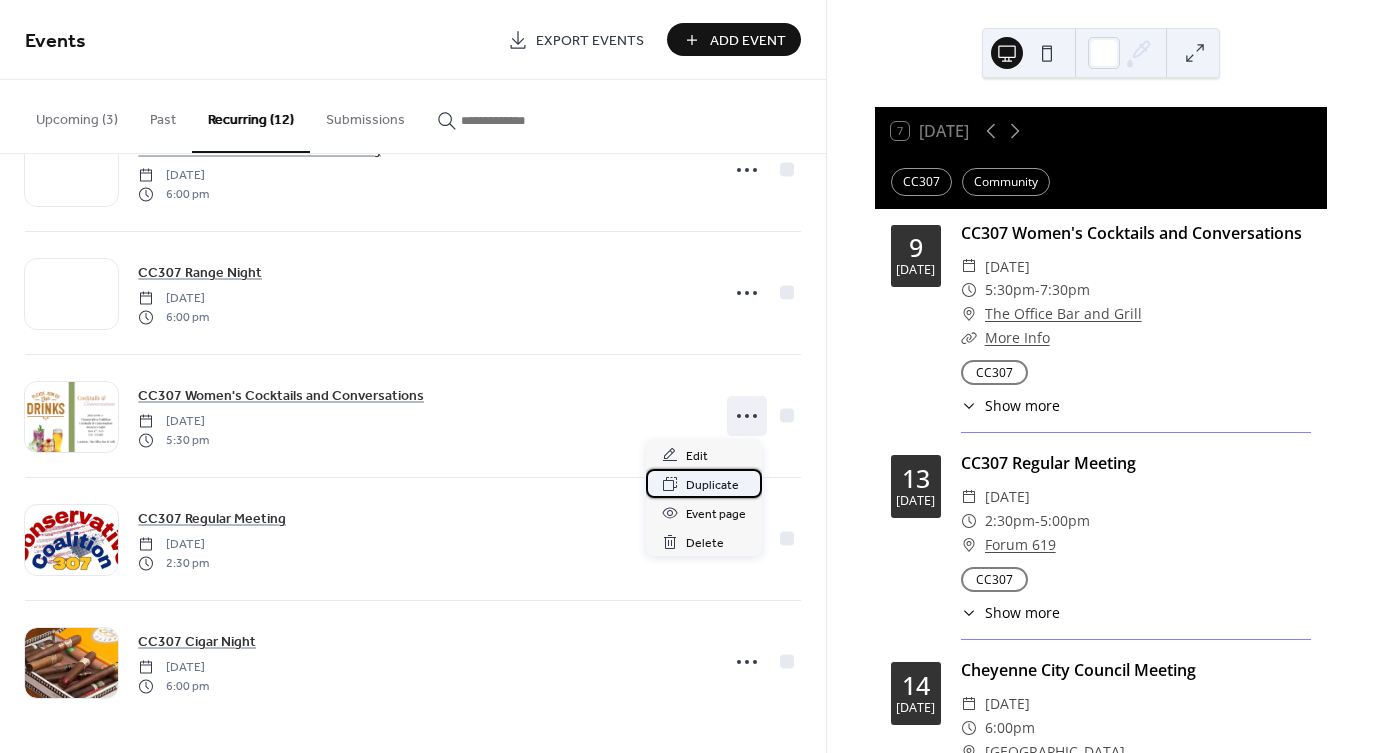 click on "Duplicate" at bounding box center [712, 485] 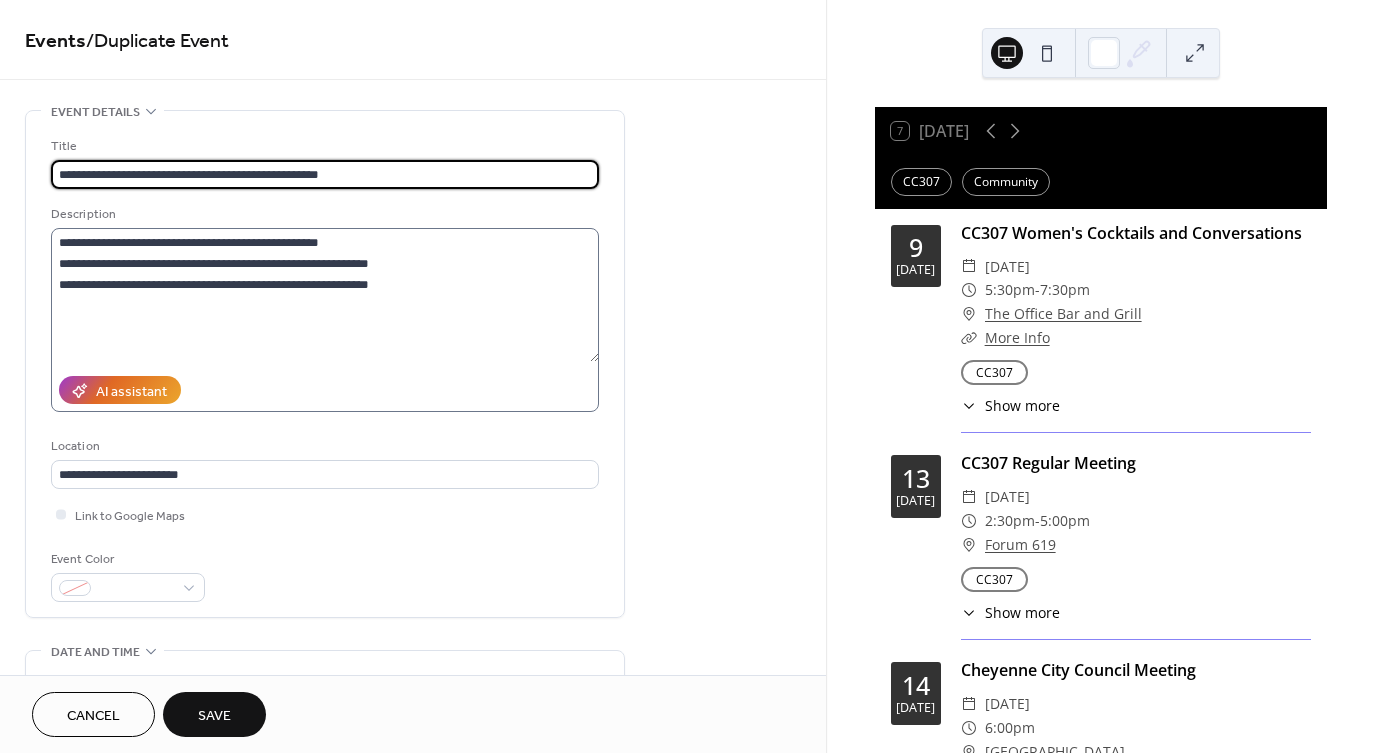type on "**********" 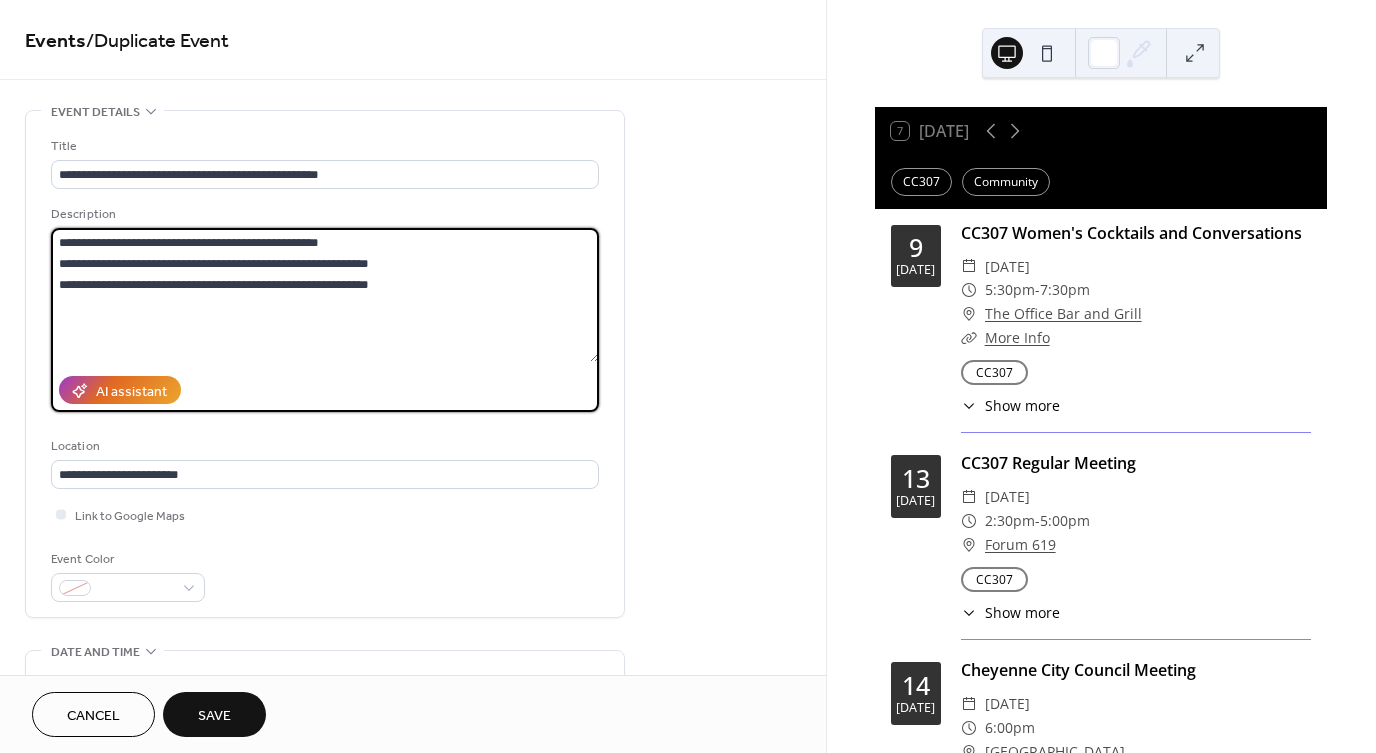 drag, startPoint x: 383, startPoint y: 292, endPoint x: 192, endPoint y: 239, distance: 198.21706 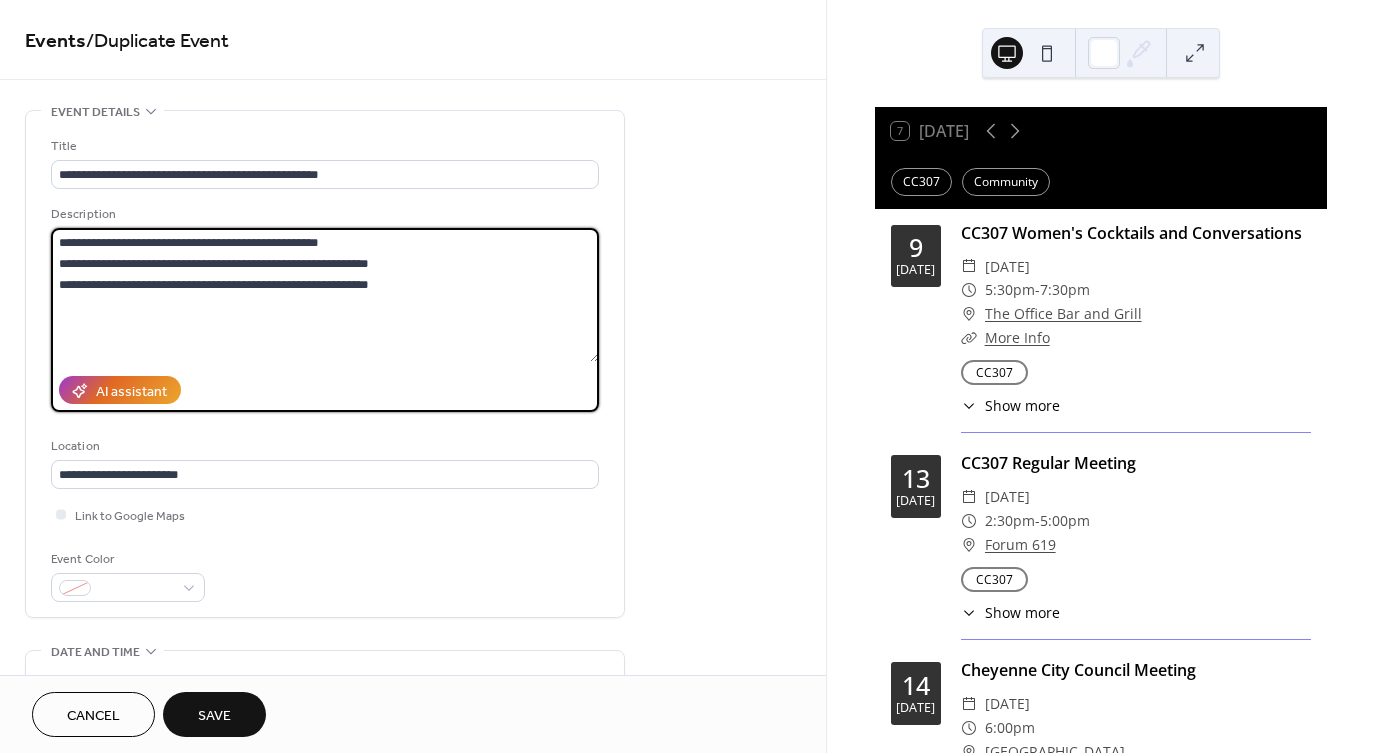 click on "**********" at bounding box center (325, 295) 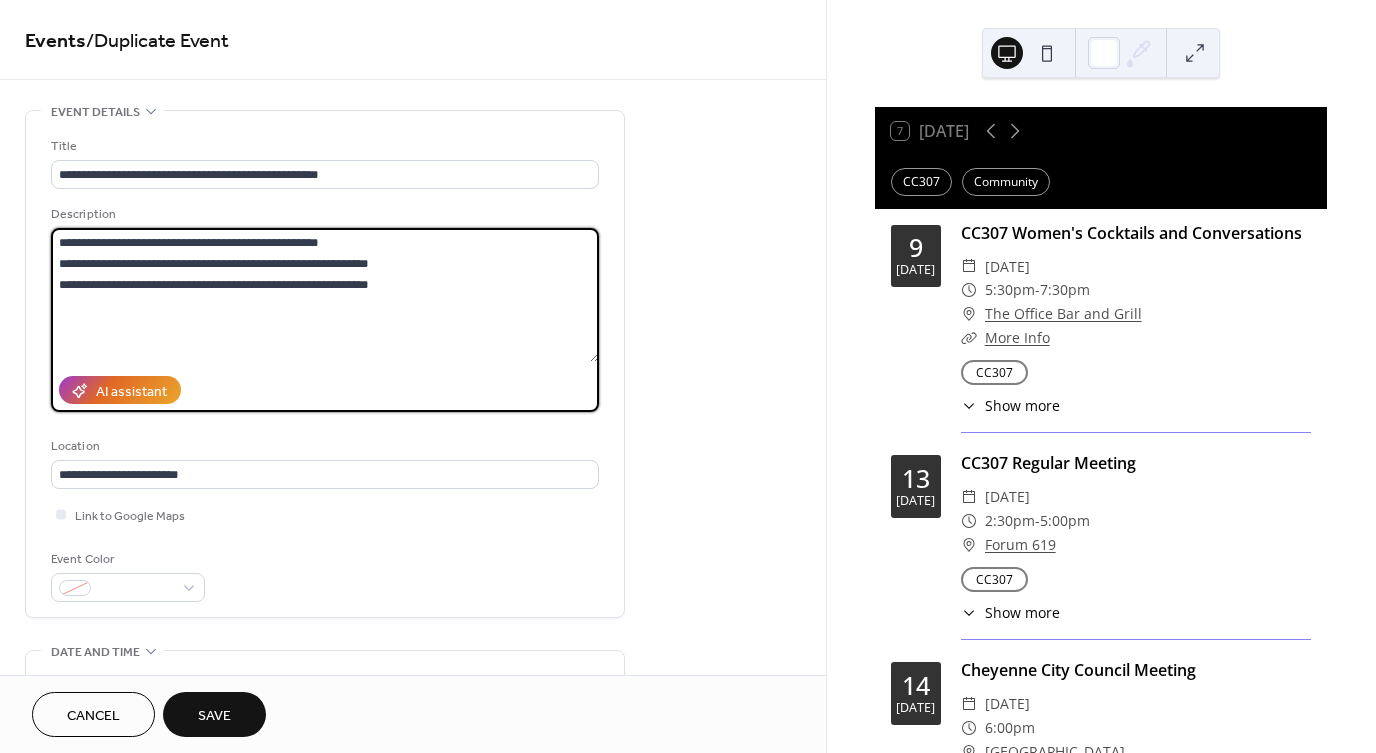 drag, startPoint x: 53, startPoint y: 244, endPoint x: 223, endPoint y: 239, distance: 170.07352 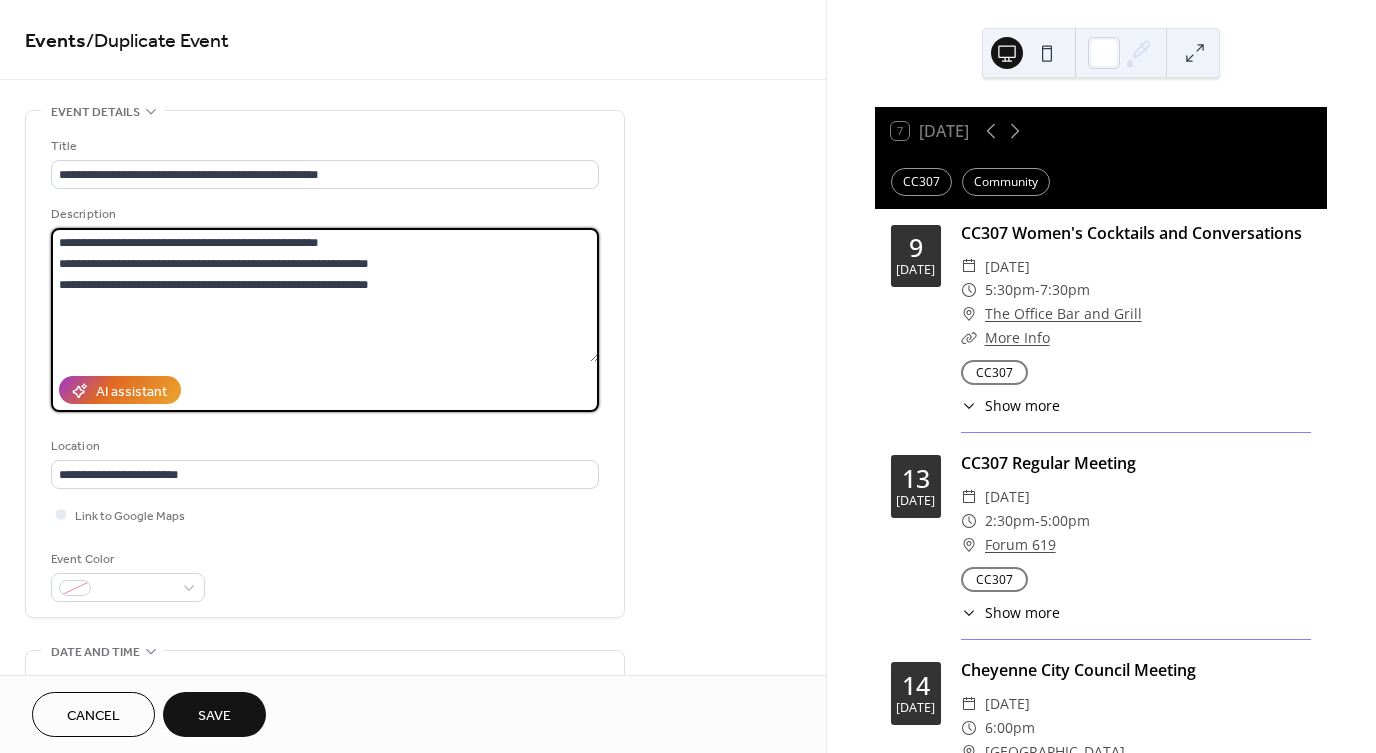 click on "**********" at bounding box center [325, 295] 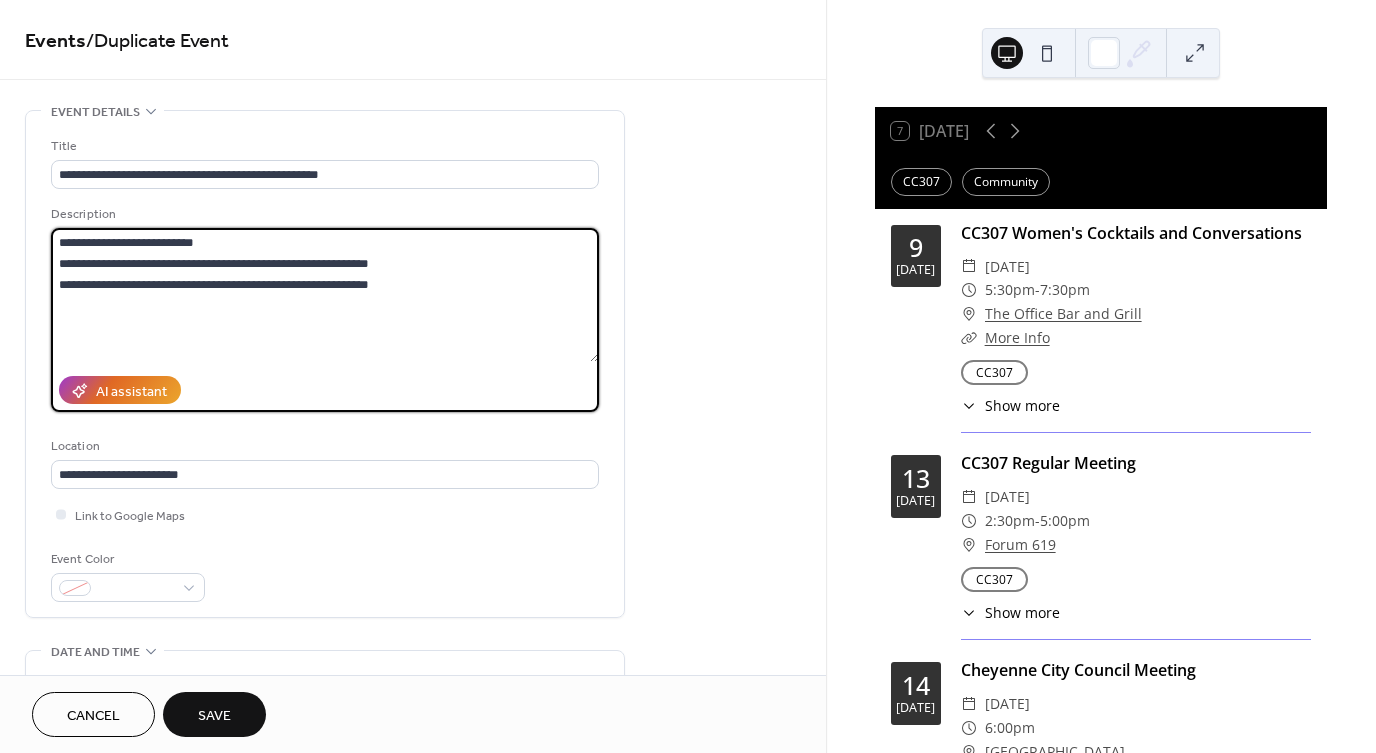 drag, startPoint x: 210, startPoint y: 246, endPoint x: 410, endPoint y: 302, distance: 207.69208 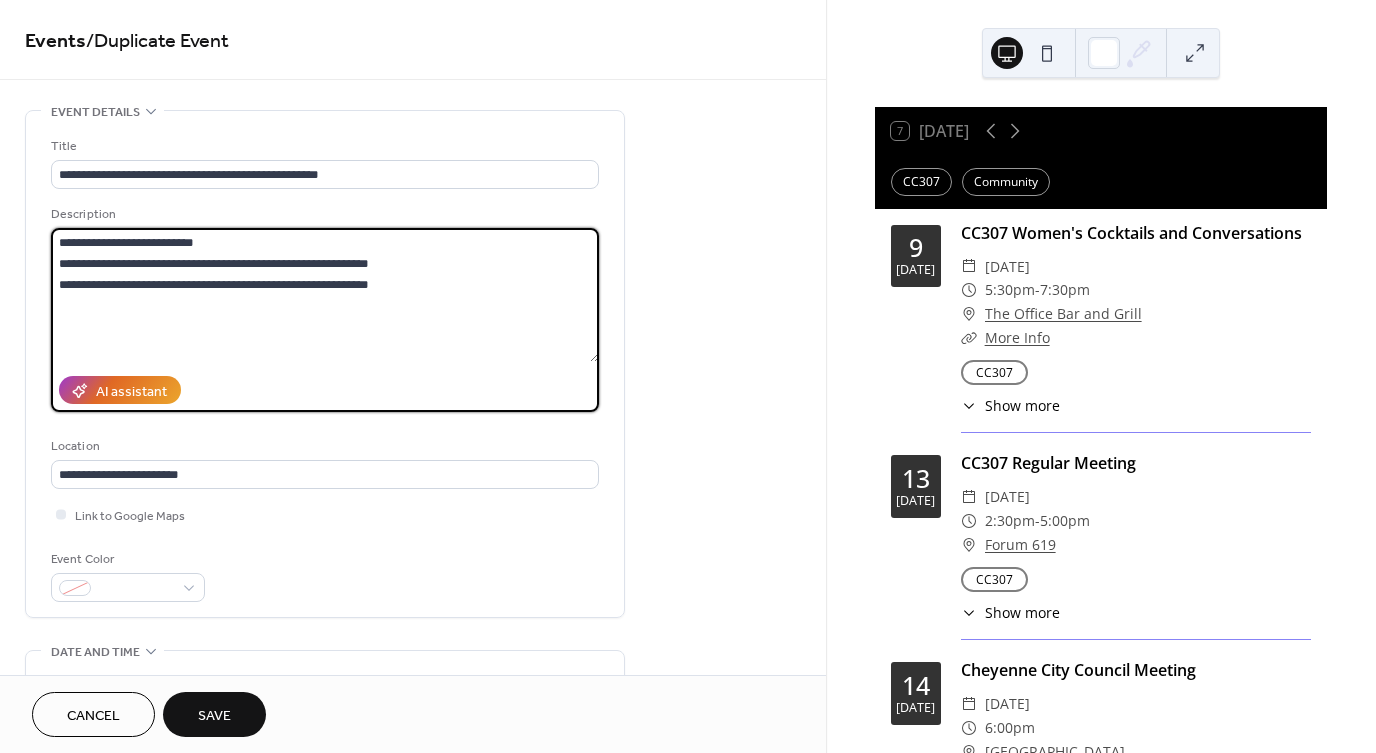 click on "**********" at bounding box center (325, 295) 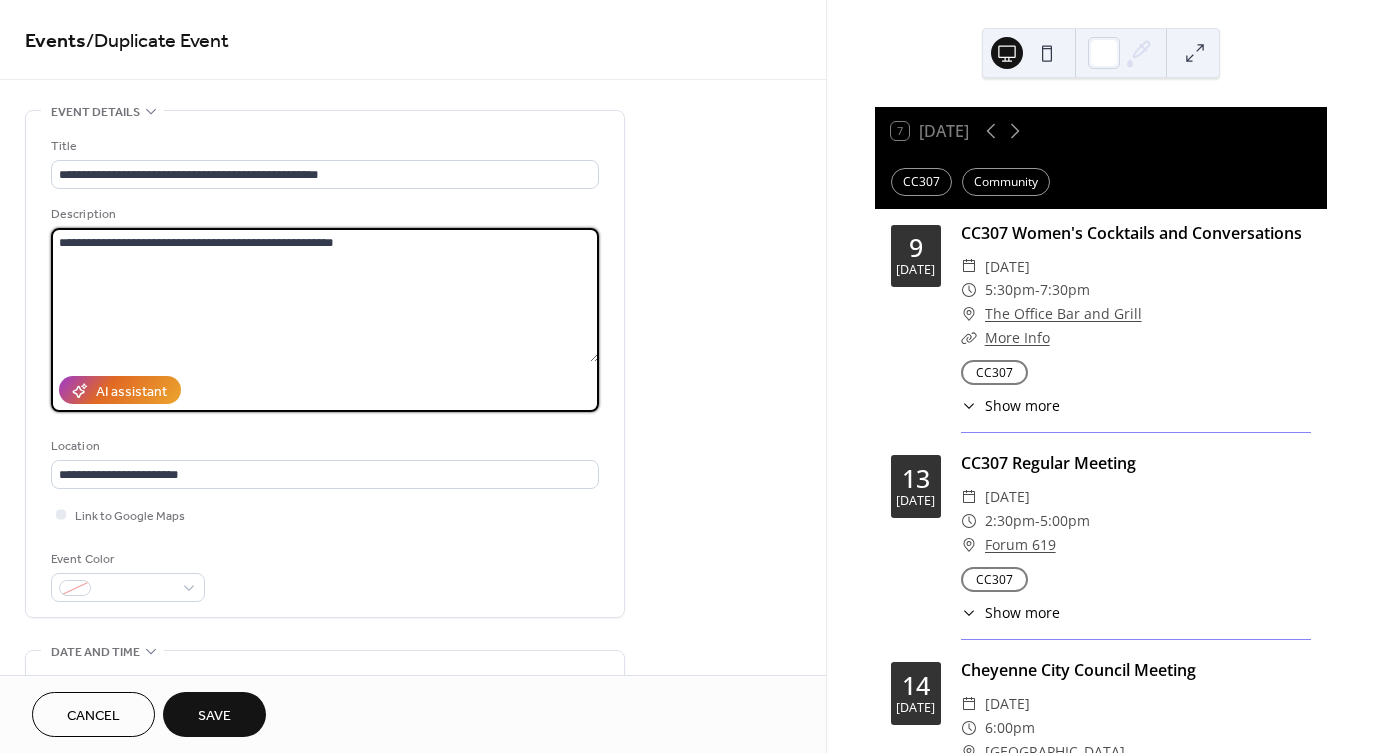 click on "**********" at bounding box center (325, 295) 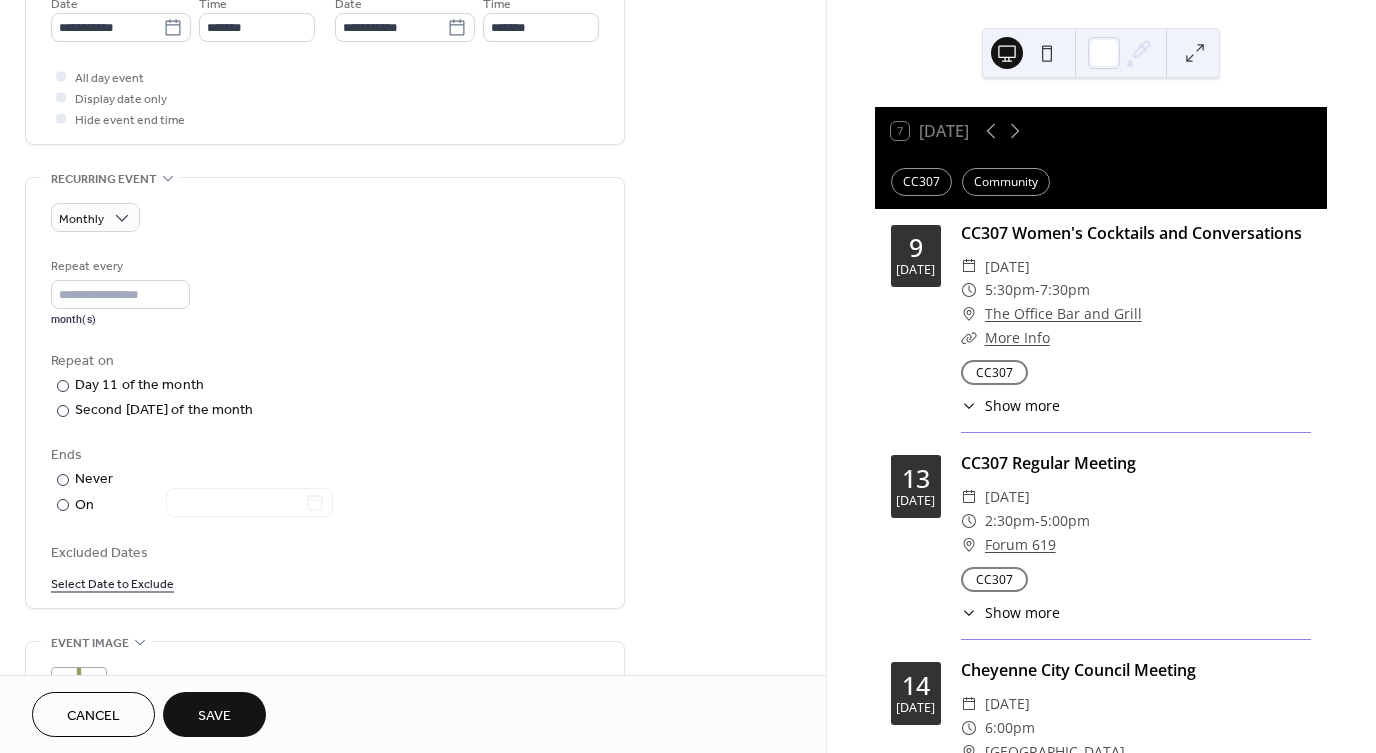 scroll, scrollTop: 703, scrollLeft: 0, axis: vertical 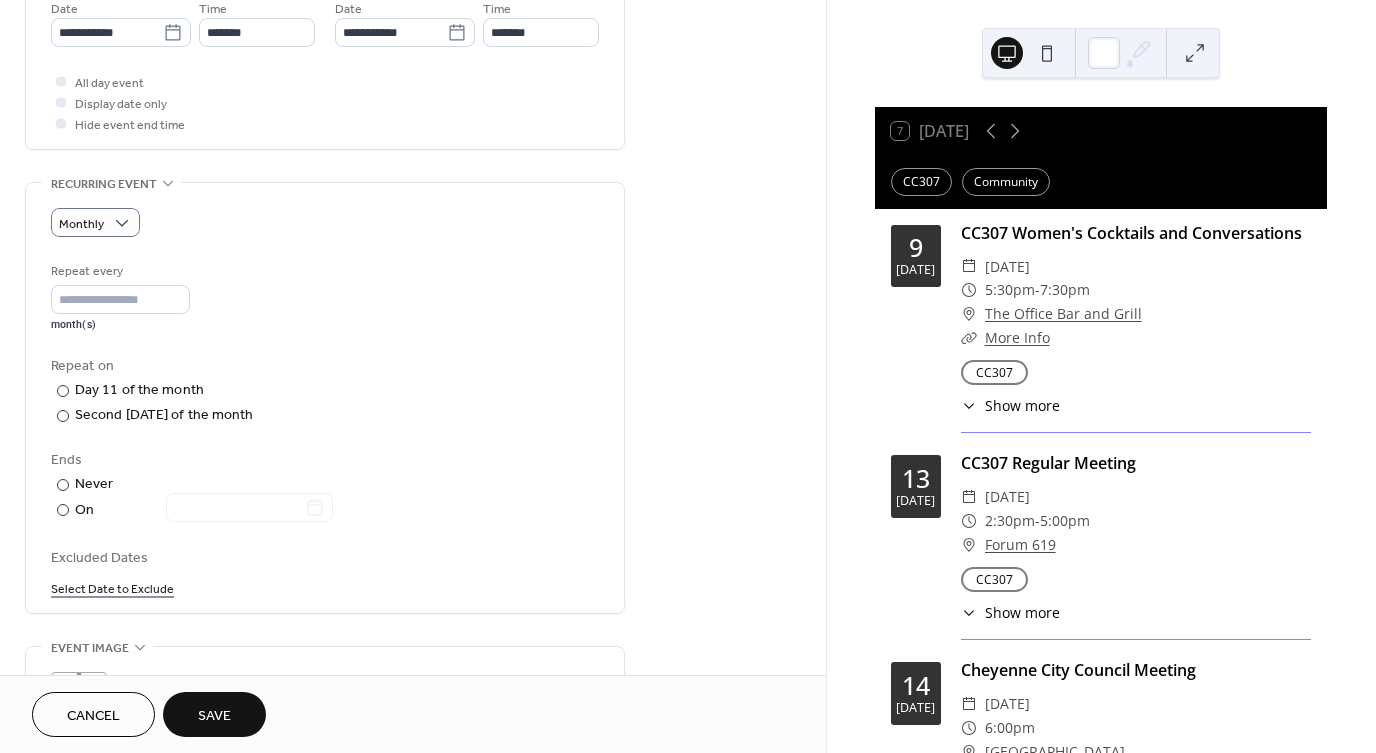type on "**********" 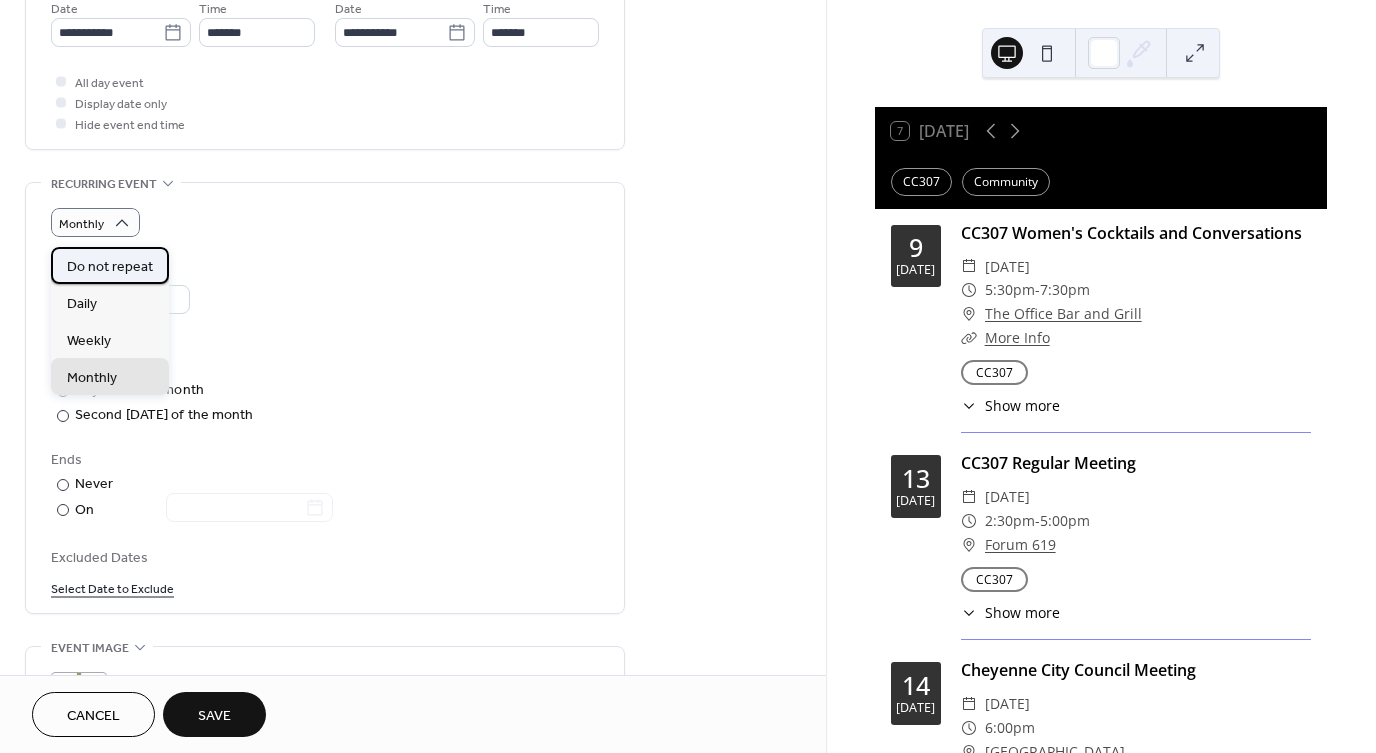 click on "Do not repeat" at bounding box center (110, 267) 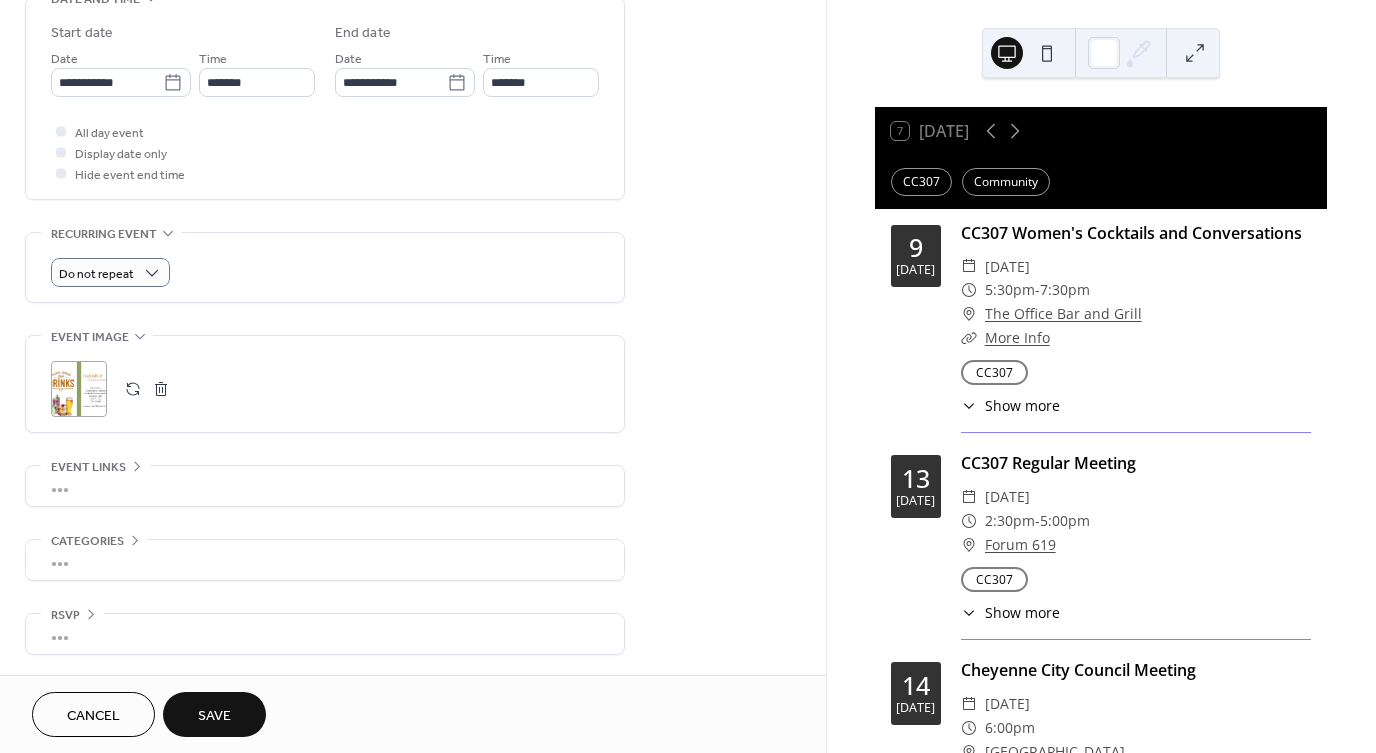 click on "Save" at bounding box center (214, 714) 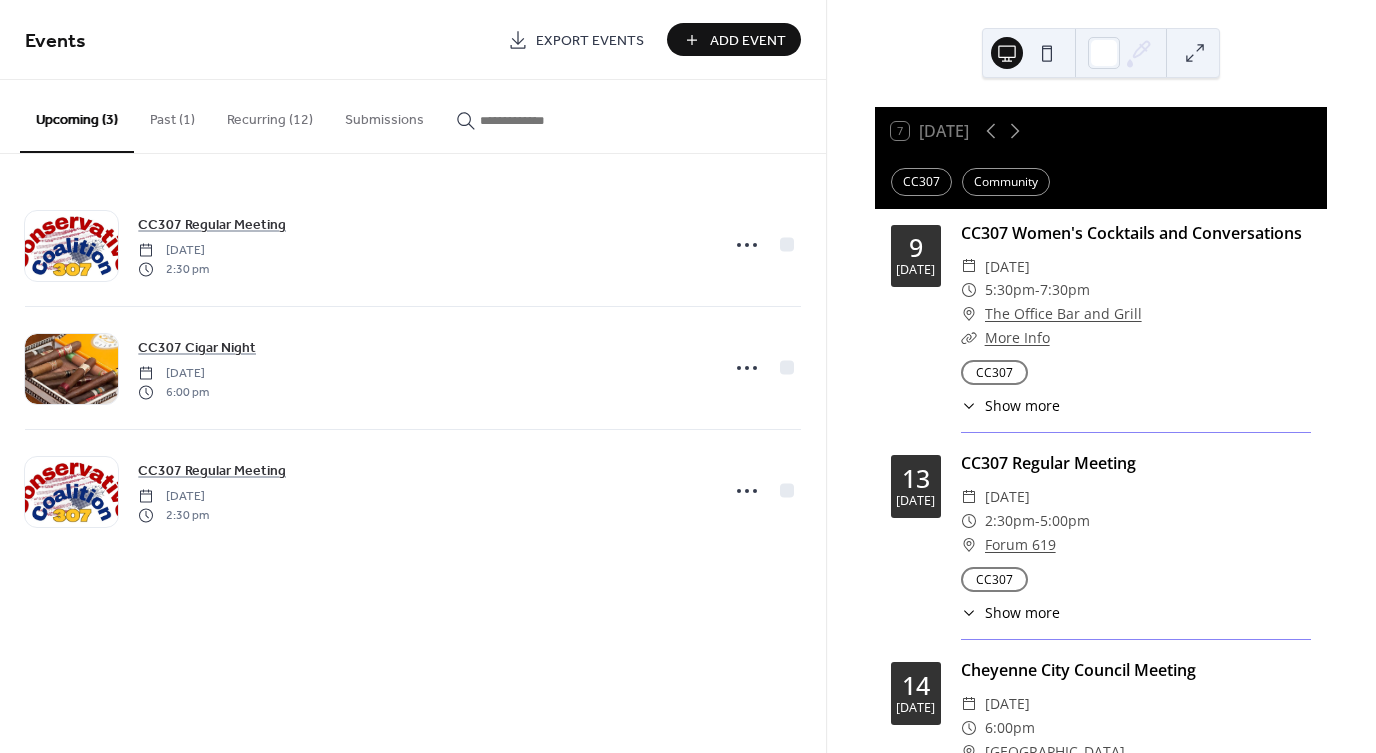 drag, startPoint x: 240, startPoint y: 119, endPoint x: 233, endPoint y: 138, distance: 20.248457 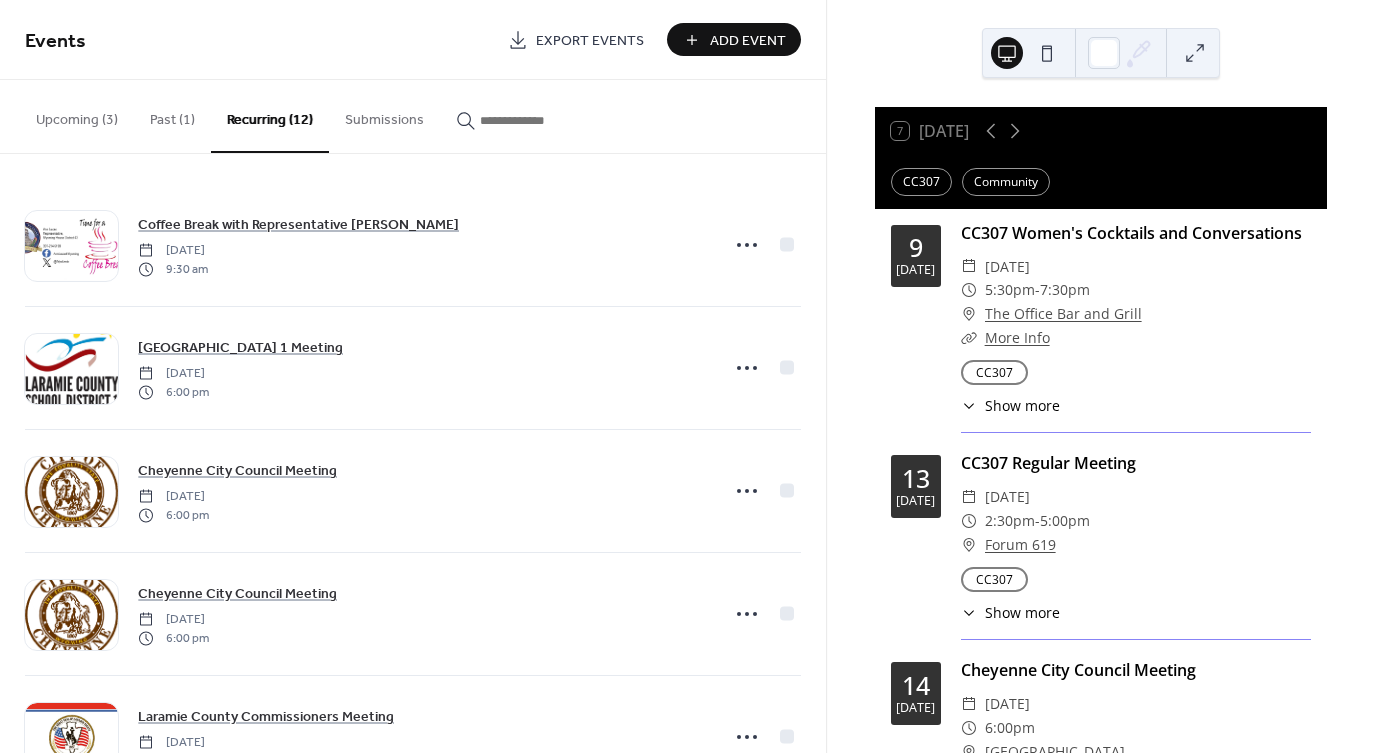 click on "Past  (1)" at bounding box center [172, 115] 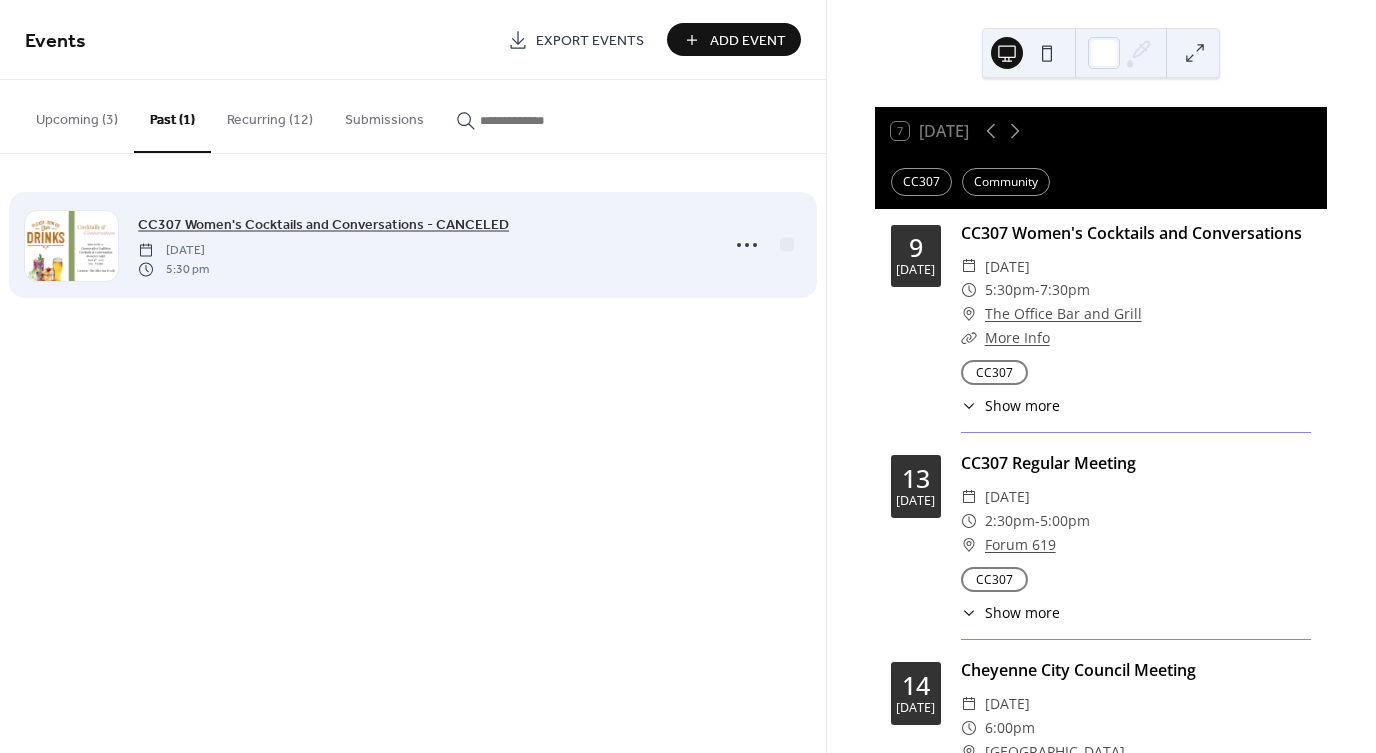 click on "CC307 Women's Cocktails and Conversations - CANCELED" at bounding box center (323, 225) 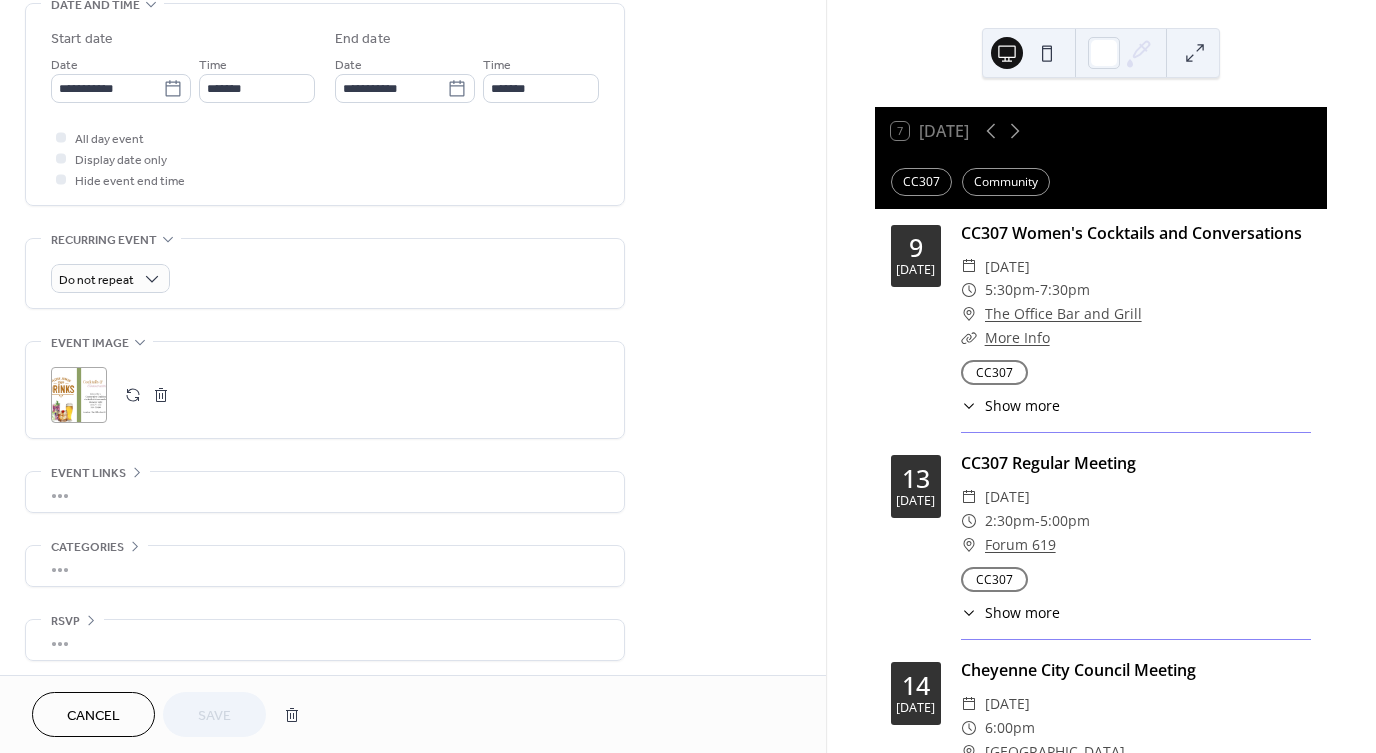 scroll, scrollTop: 649, scrollLeft: 0, axis: vertical 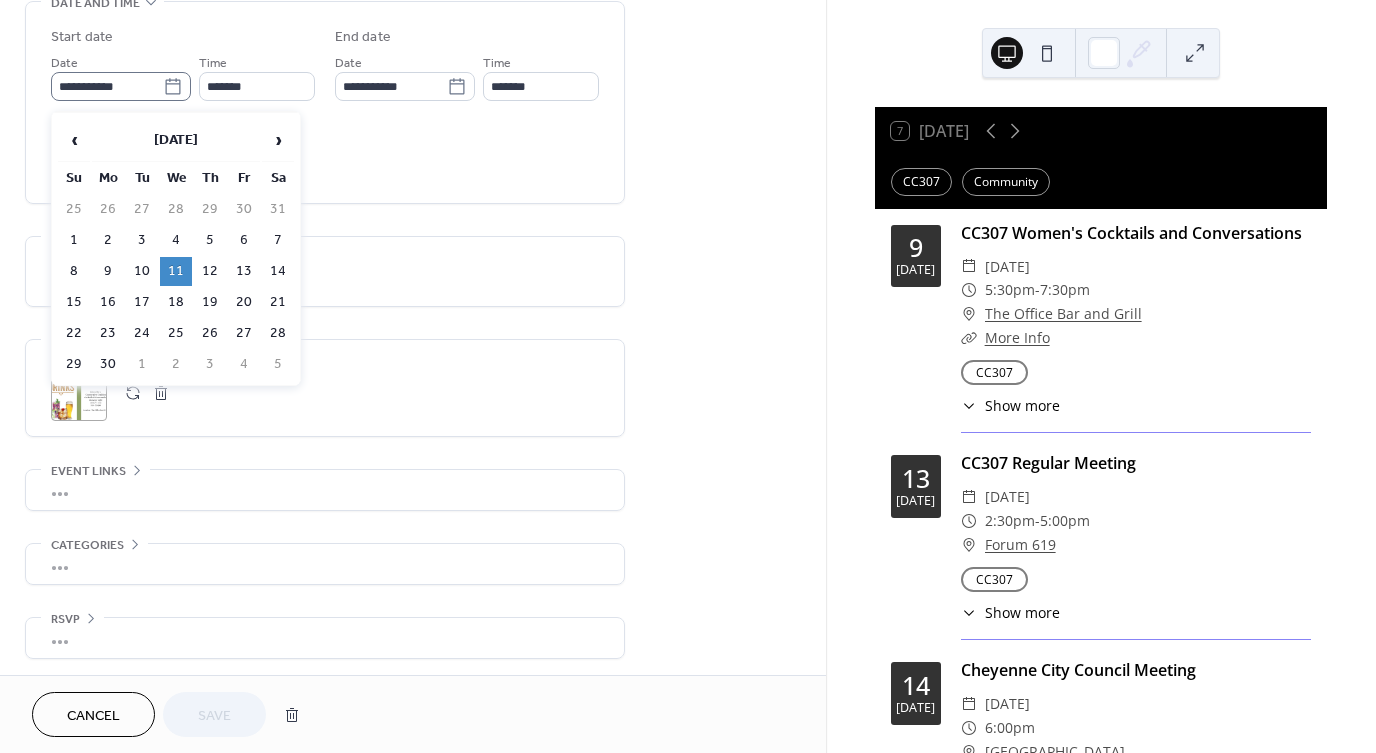 click 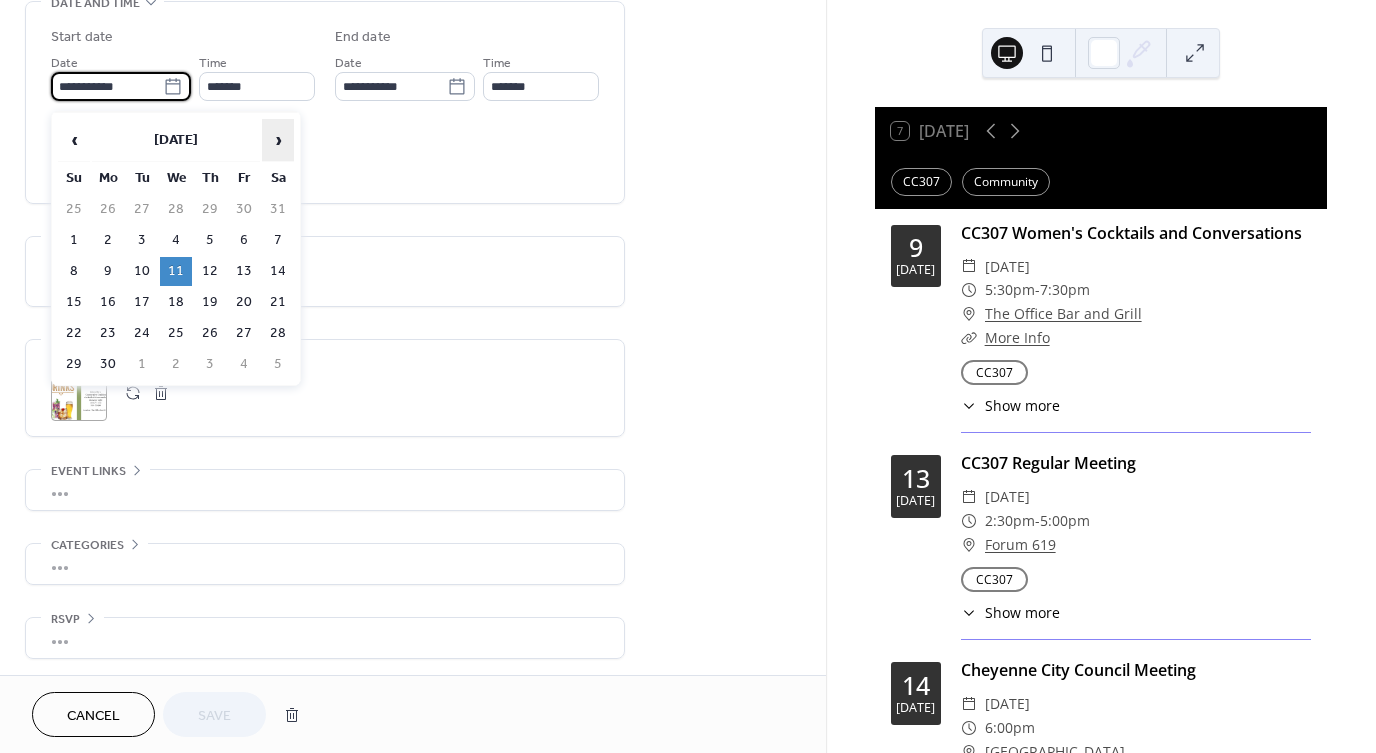 click on "›" at bounding box center [278, 140] 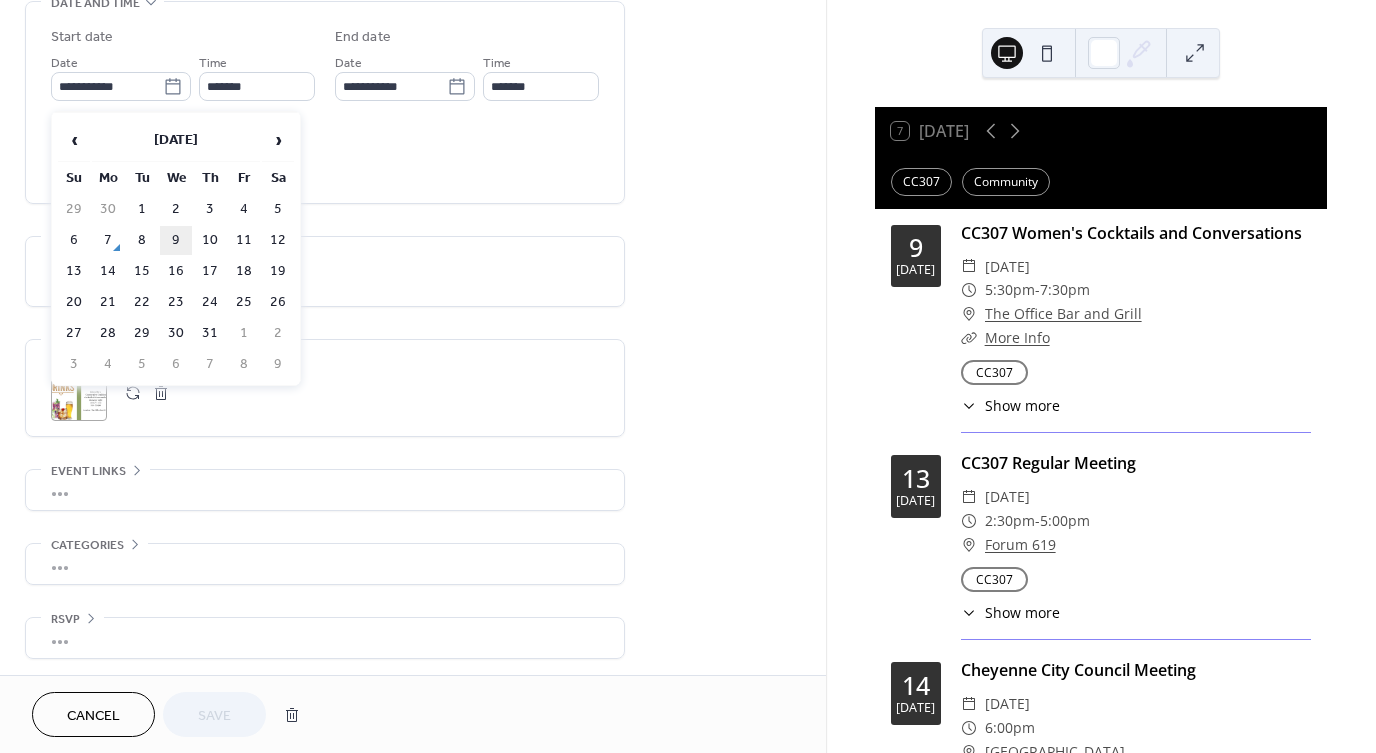 click on "9" at bounding box center (176, 240) 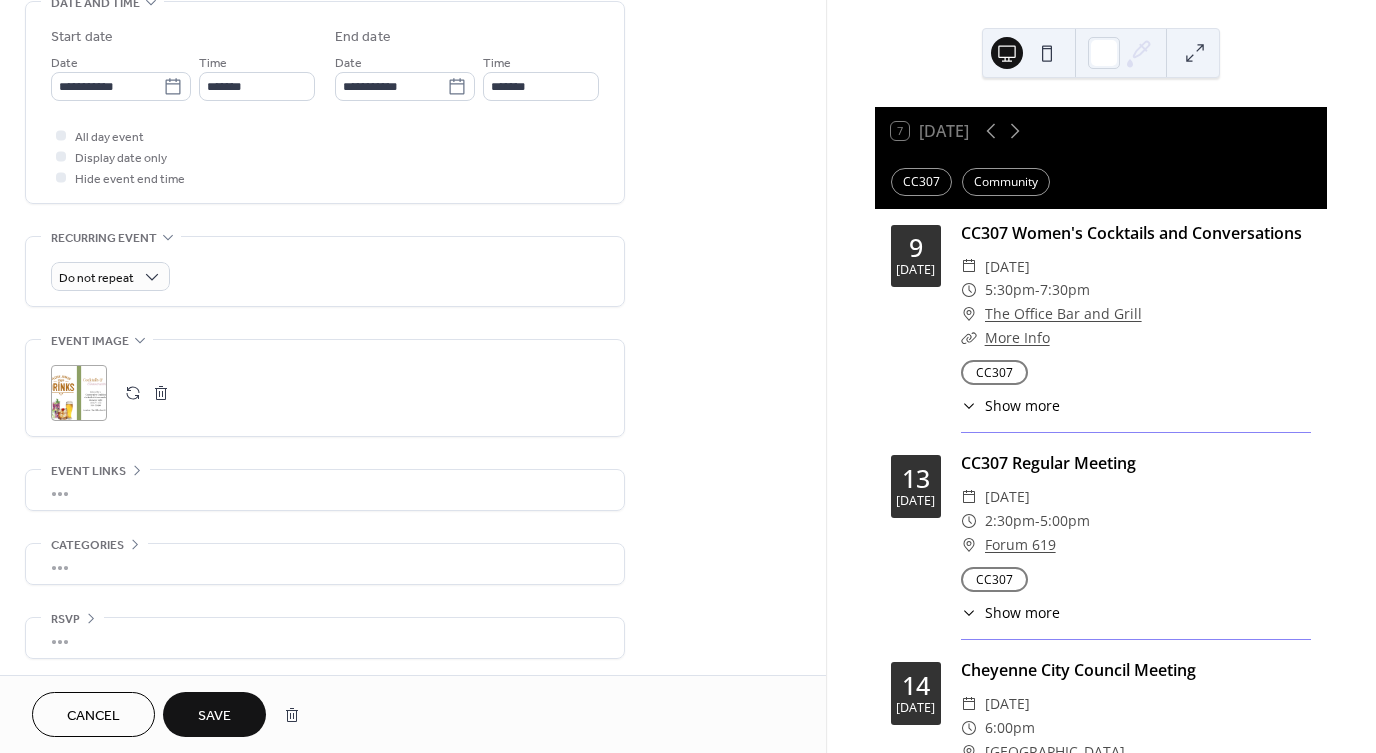 type on "**********" 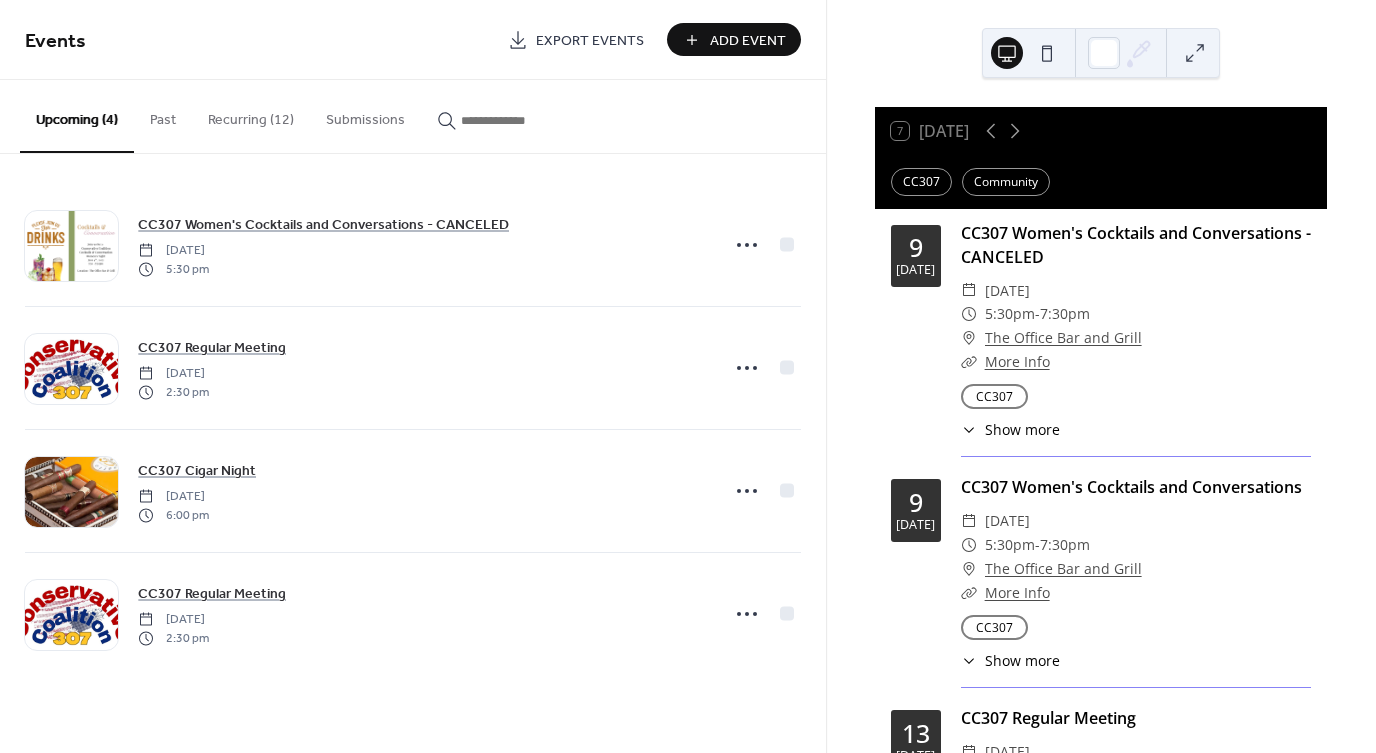click on "Recurring  (12)" at bounding box center [251, 115] 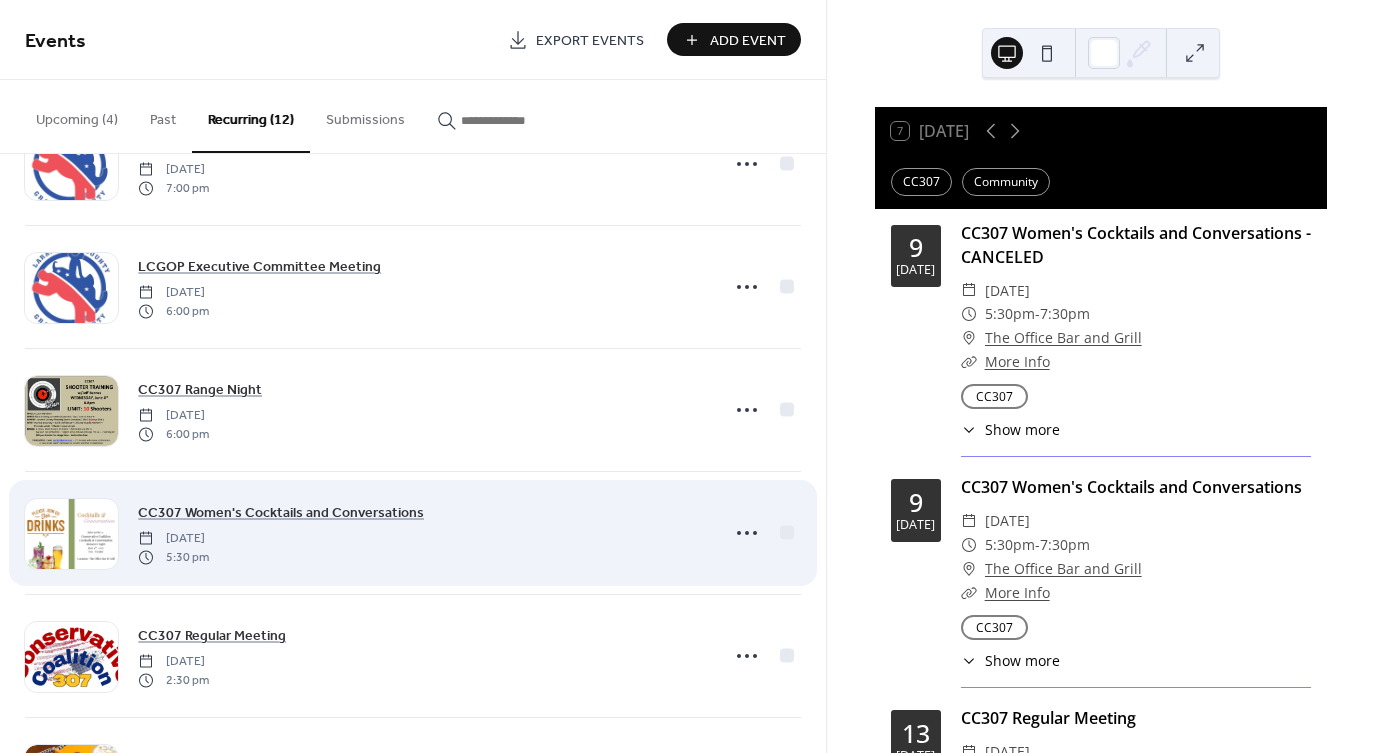 scroll, scrollTop: 820, scrollLeft: 0, axis: vertical 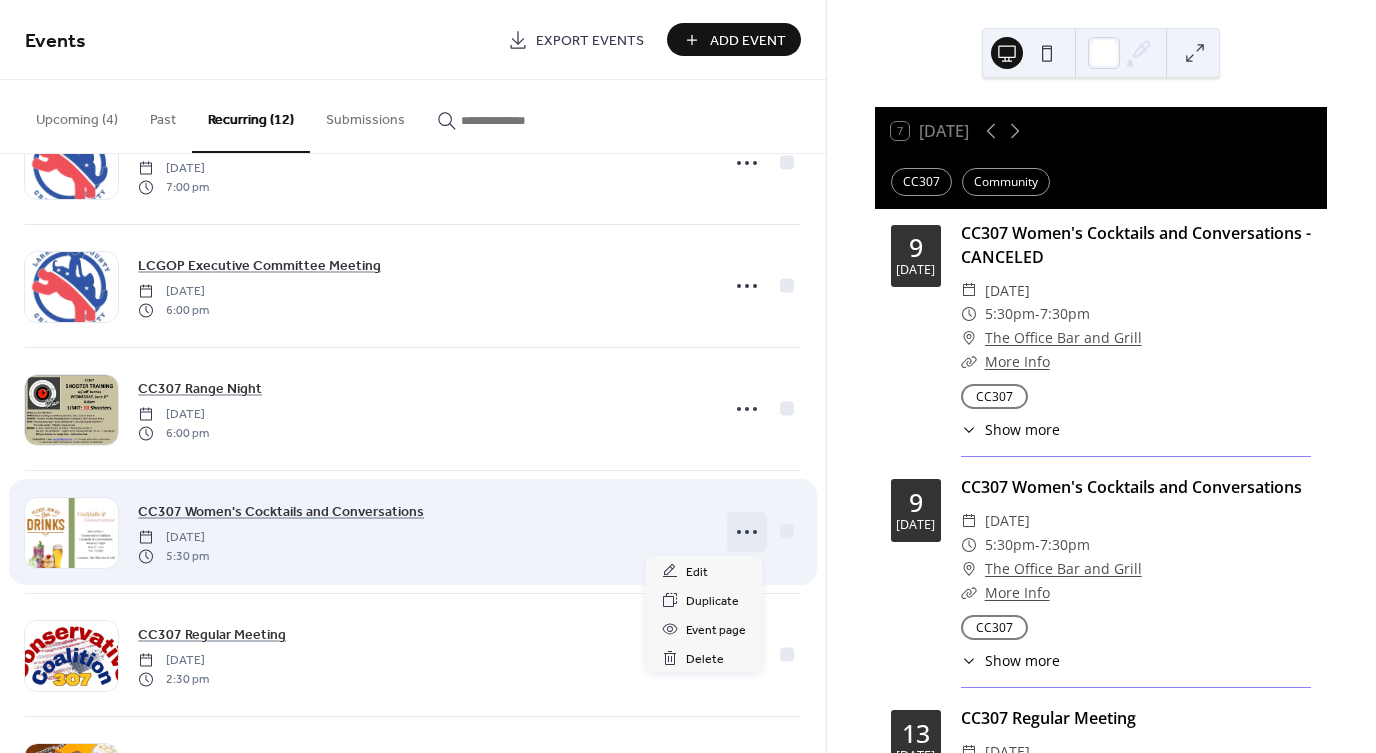 click 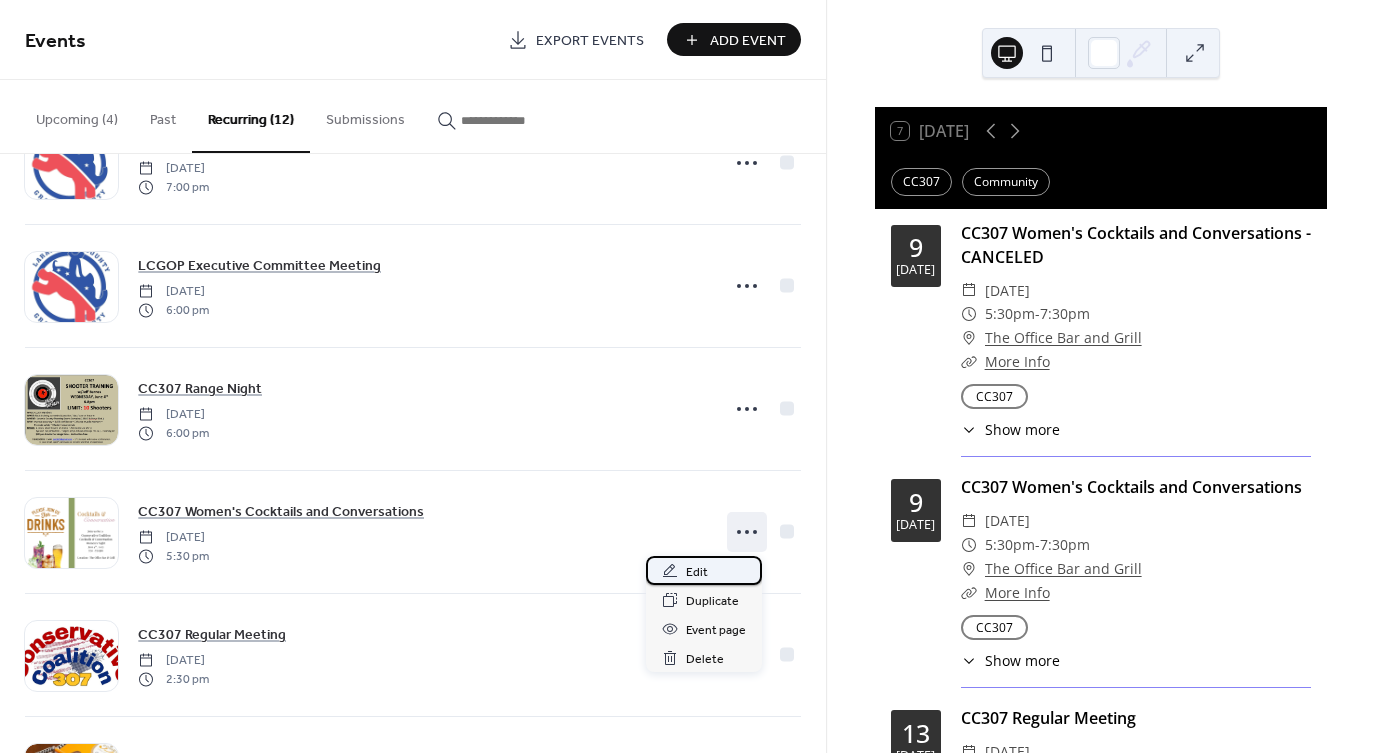 click on "Edit" at bounding box center (704, 570) 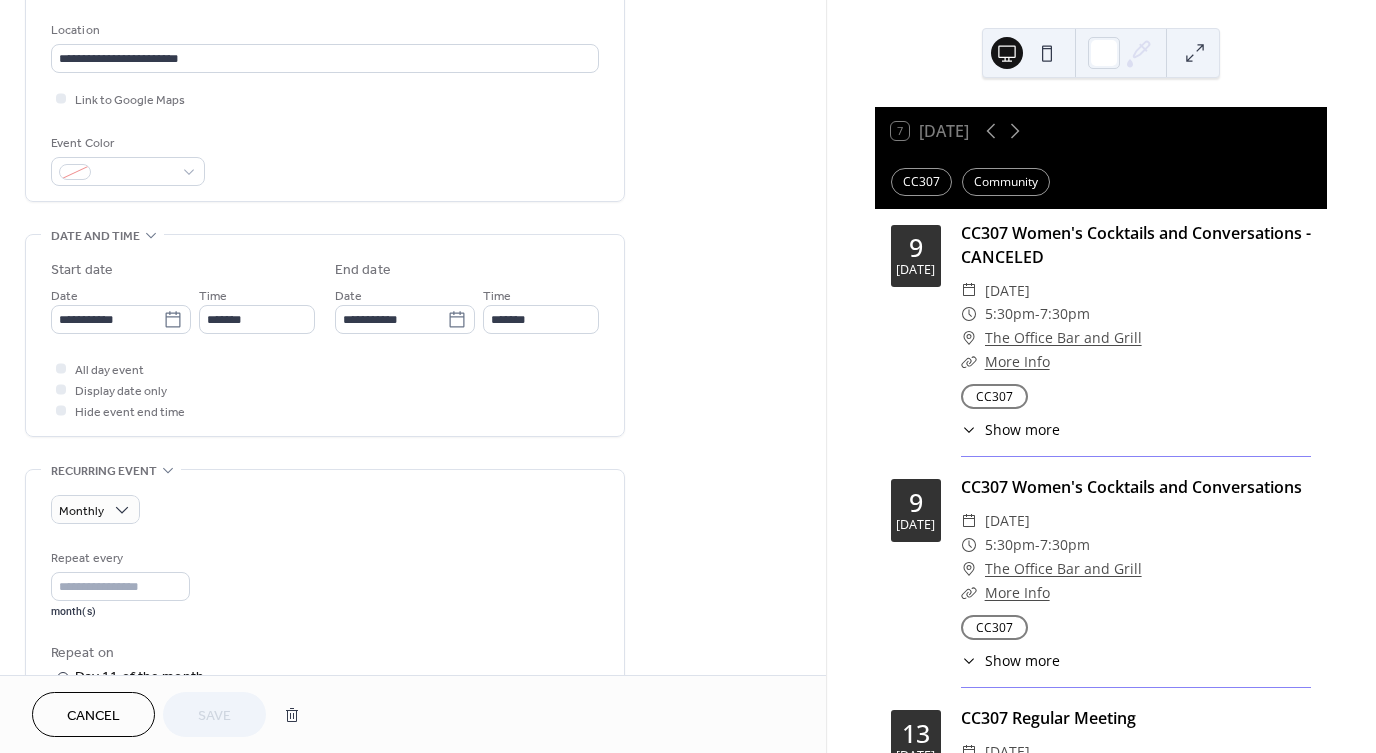 scroll, scrollTop: 409, scrollLeft: 0, axis: vertical 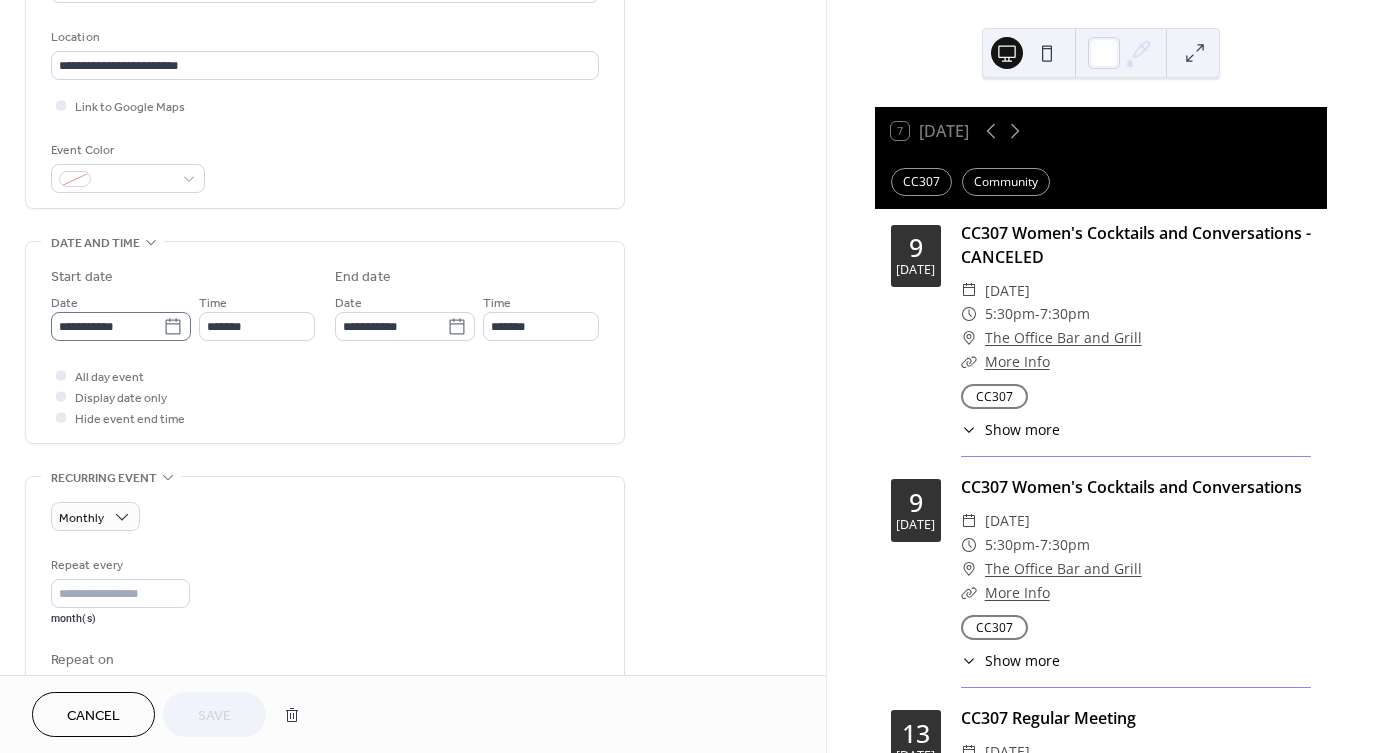 click 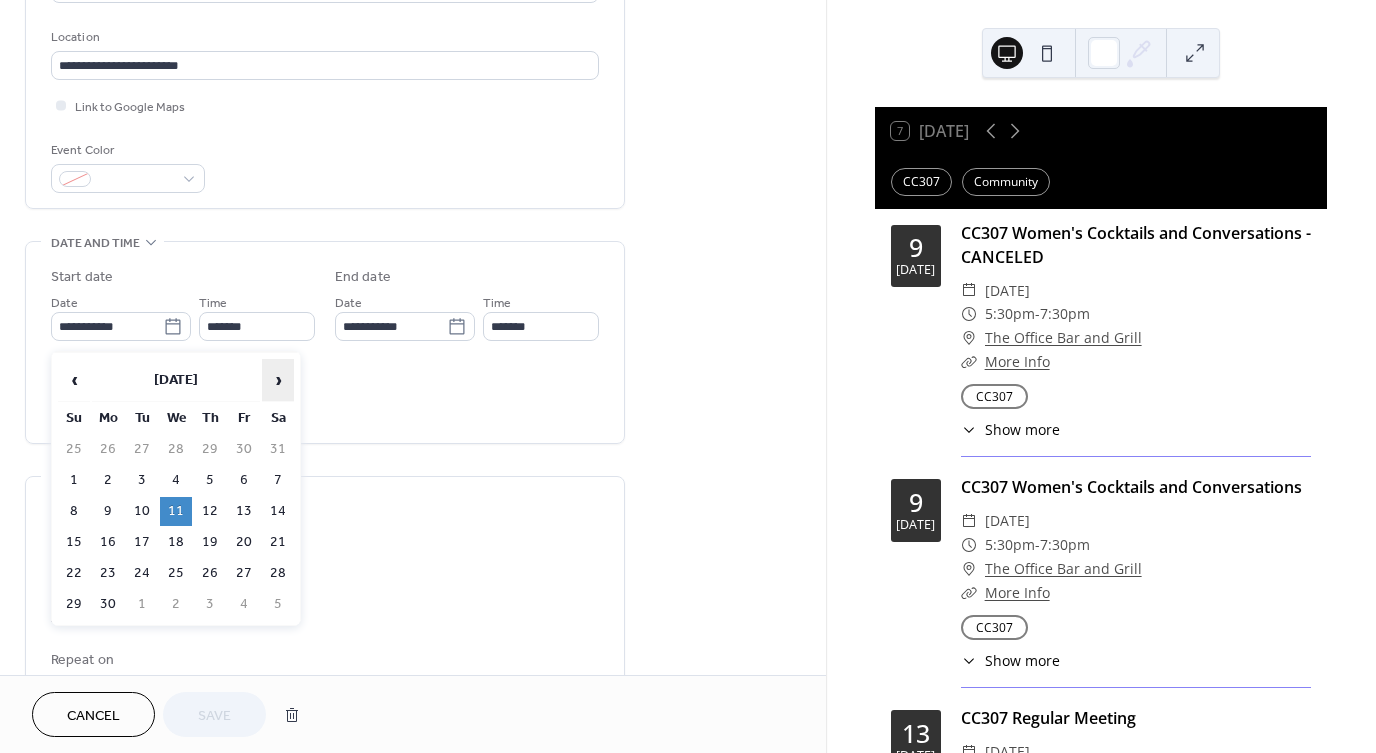 click on "›" at bounding box center [278, 380] 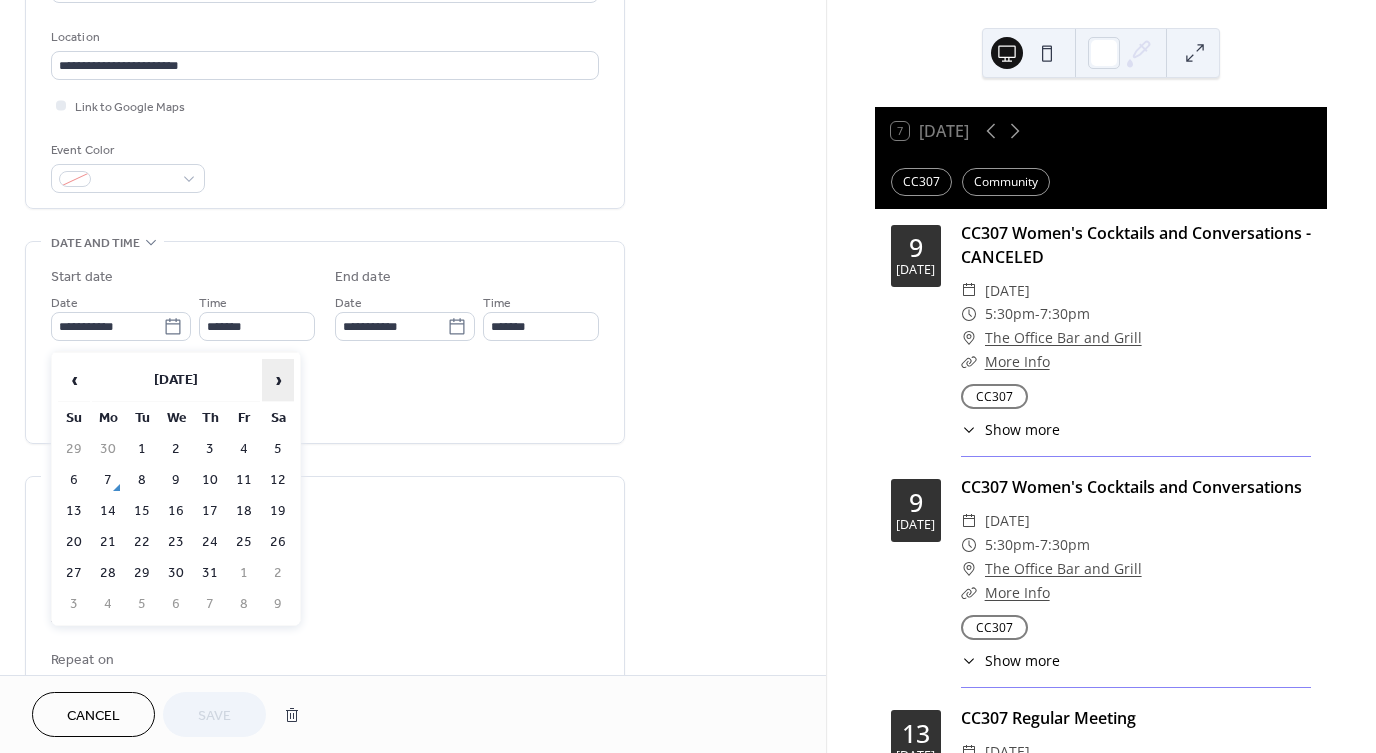 click on "›" at bounding box center (278, 380) 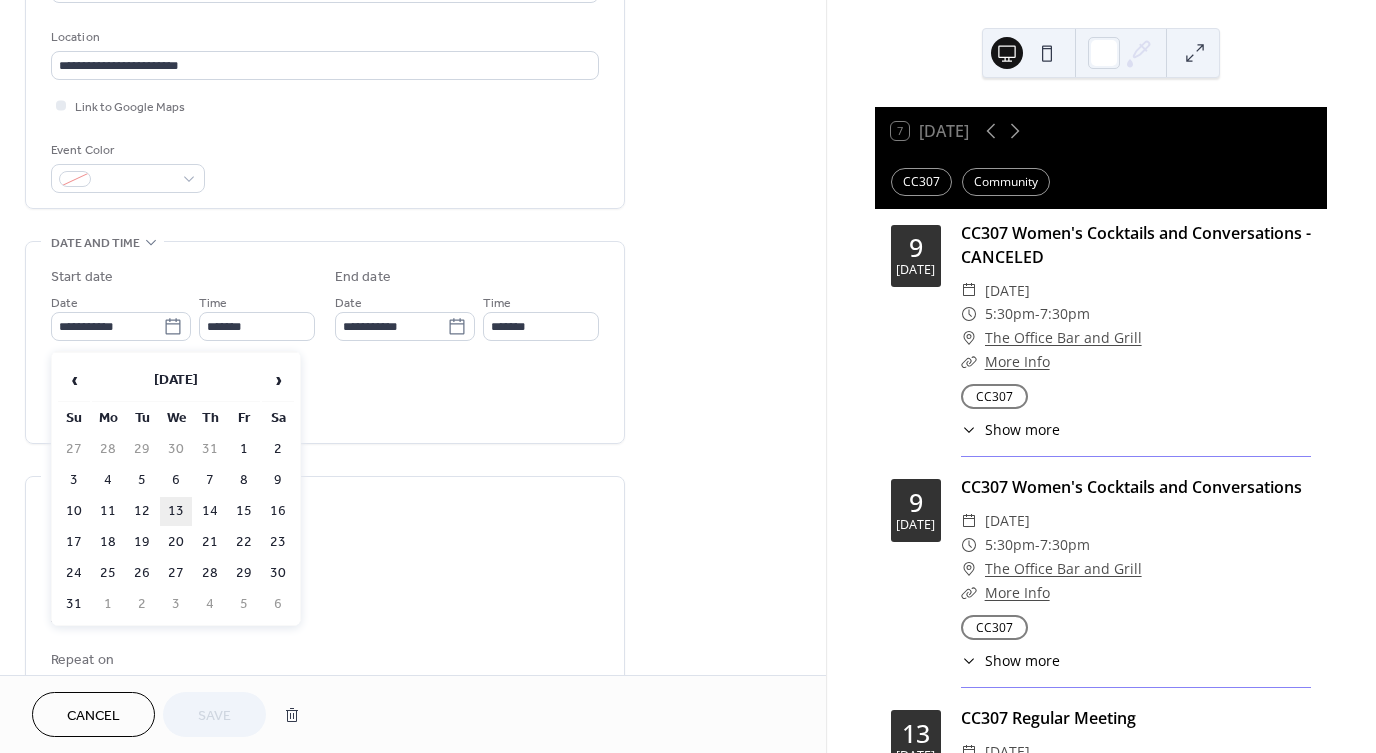 click on "13" at bounding box center (176, 511) 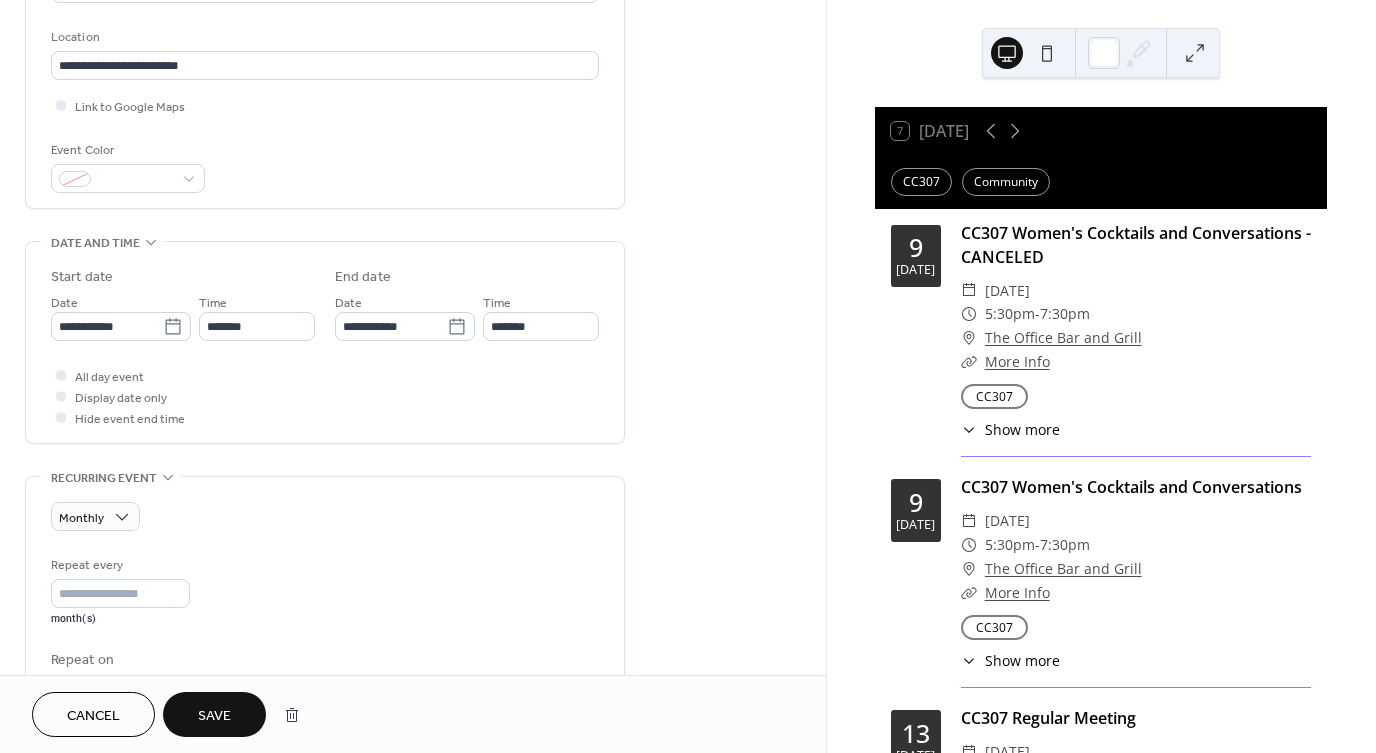 type on "**********" 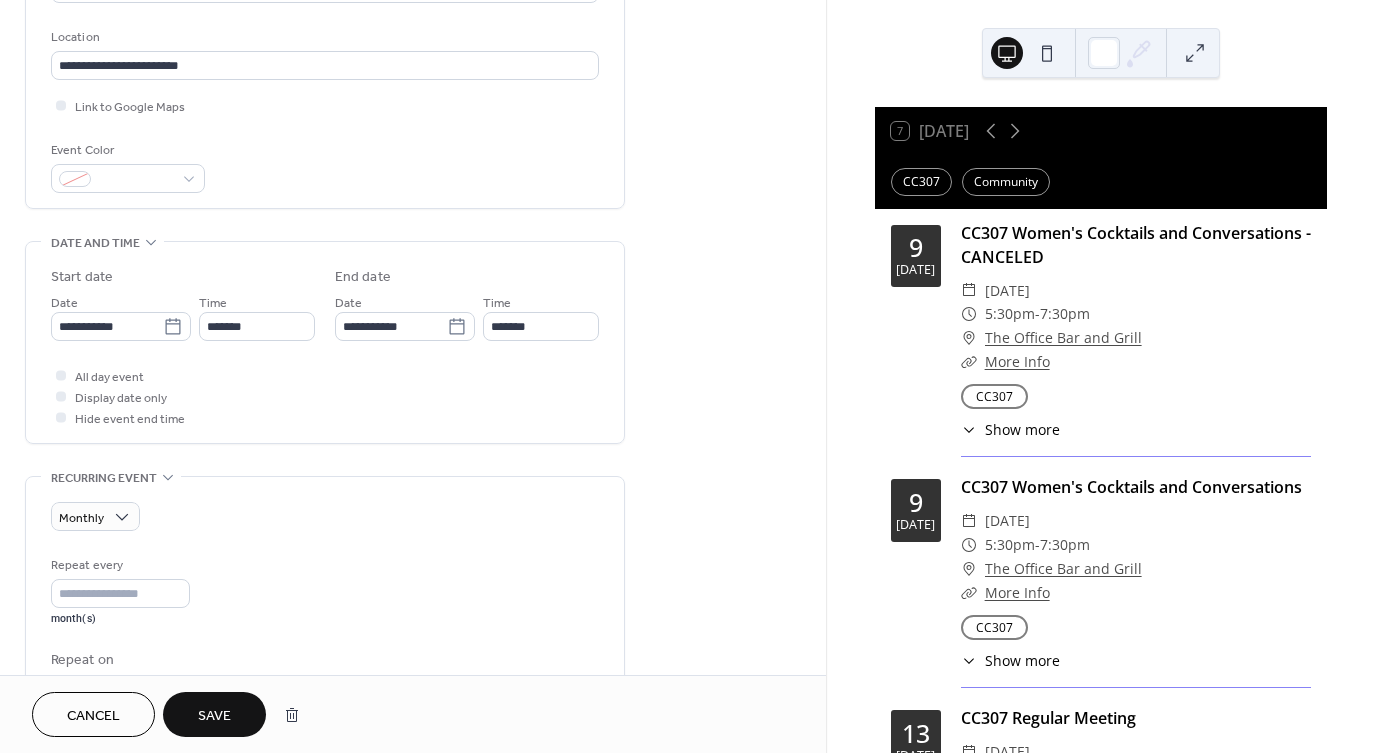 click on "Save" at bounding box center [214, 716] 